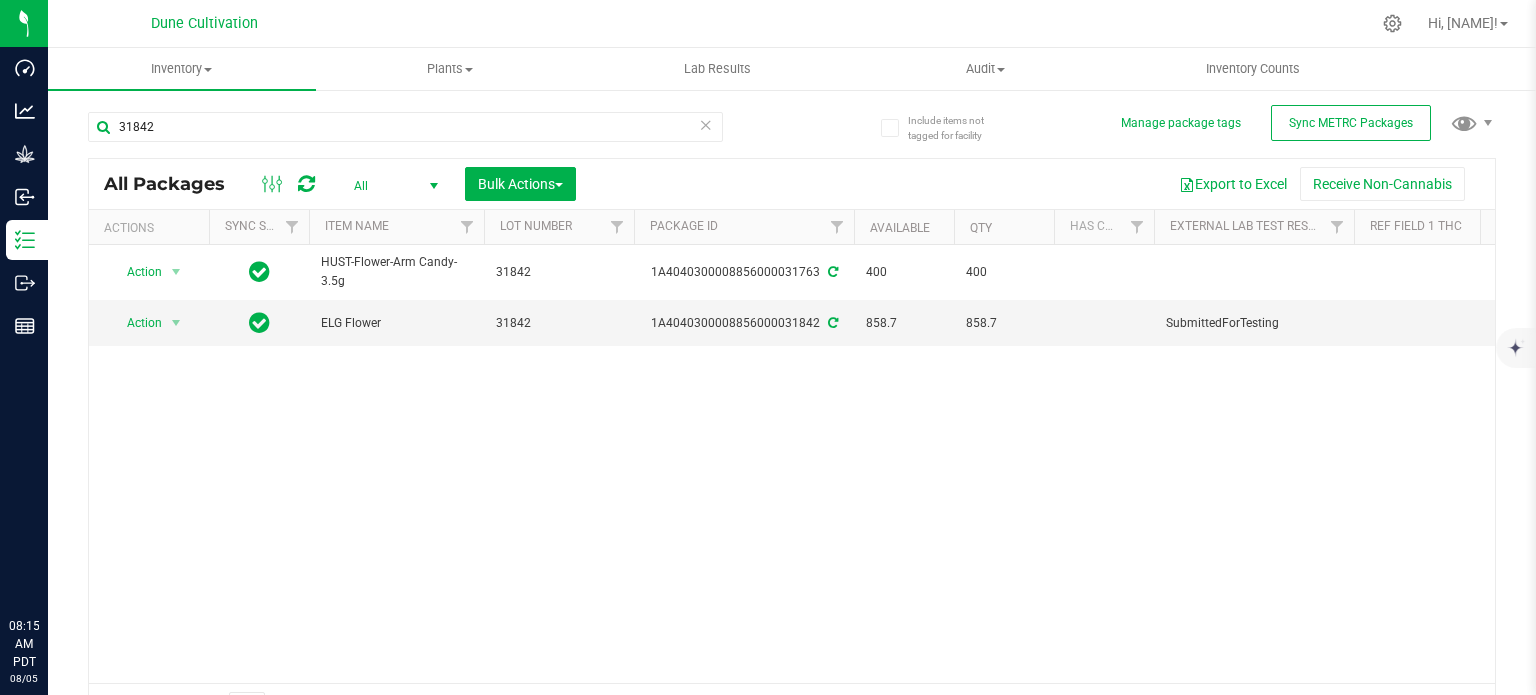 scroll, scrollTop: 0, scrollLeft: 0, axis: both 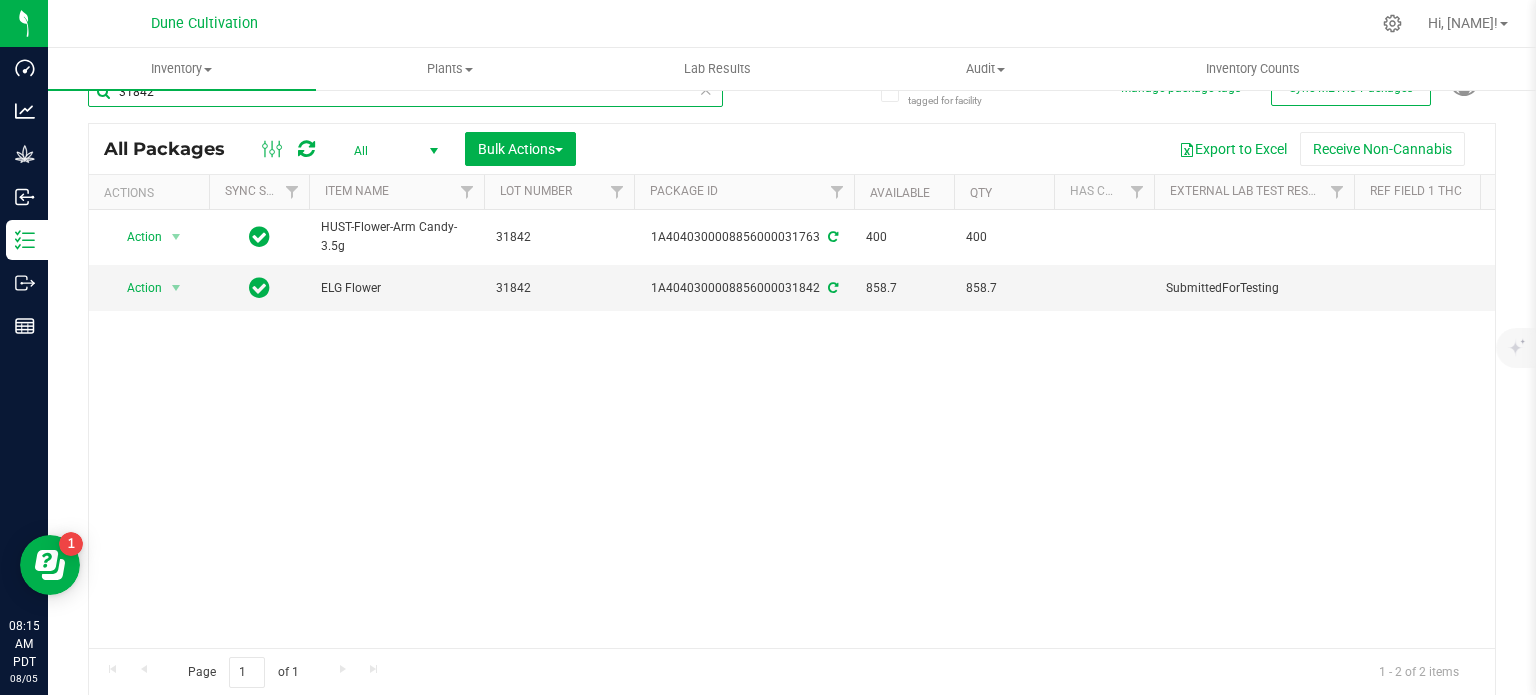 click on "31842" at bounding box center (405, 92) 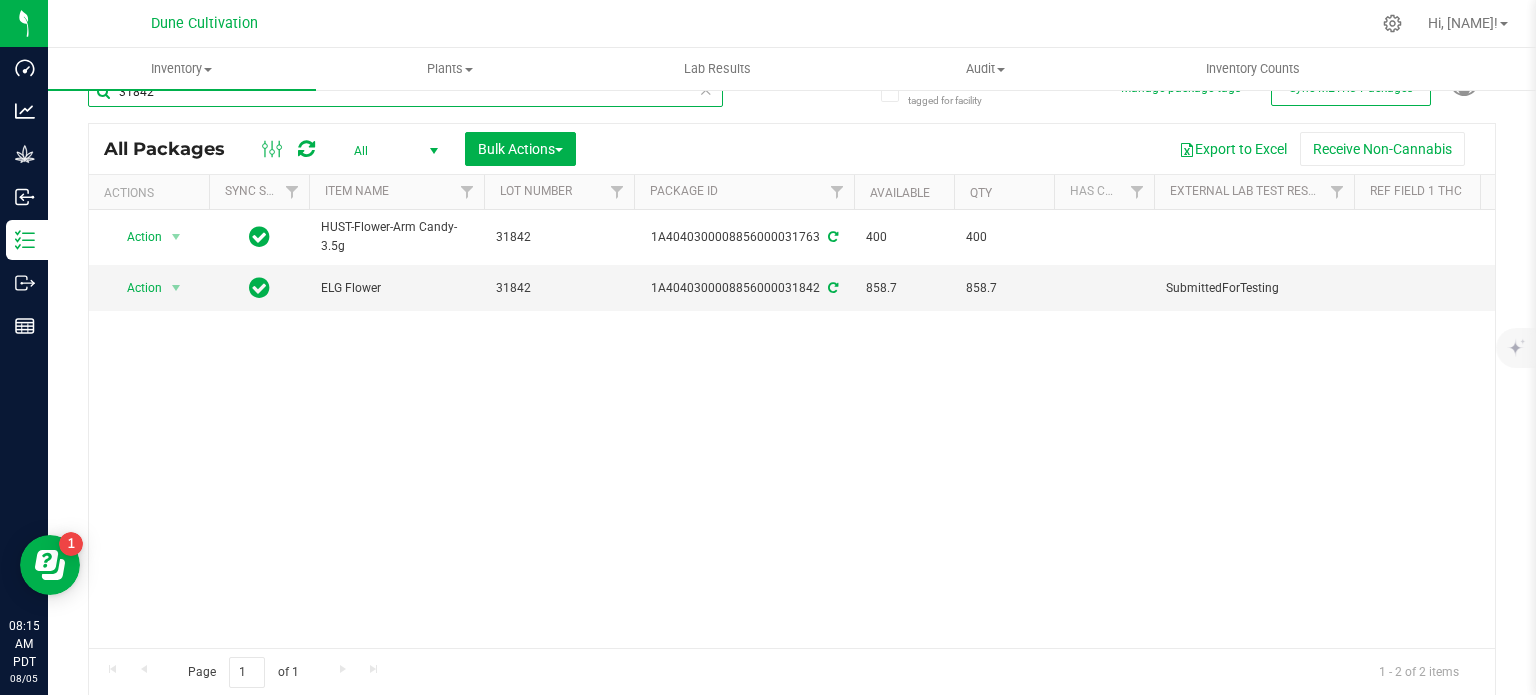 click on "31842" at bounding box center [405, 92] 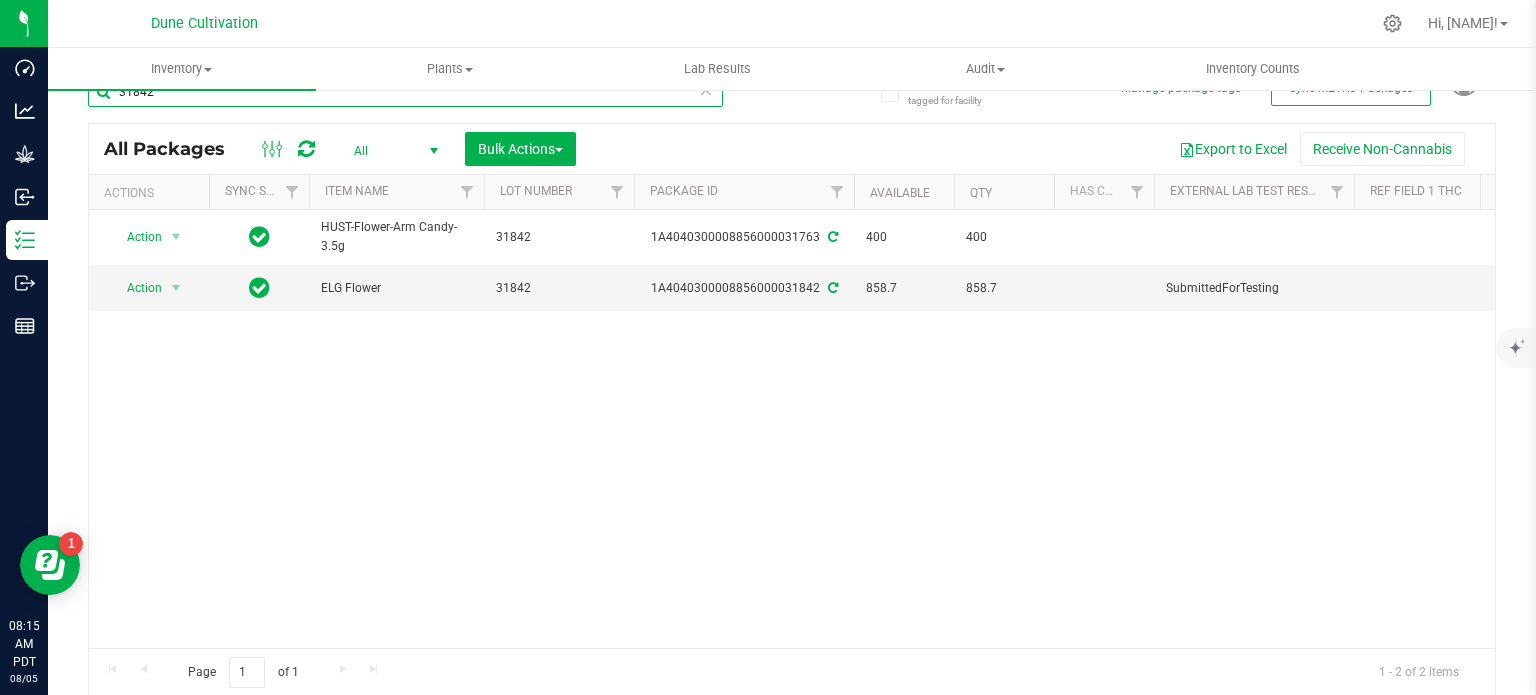 click on "31842" at bounding box center [405, 92] 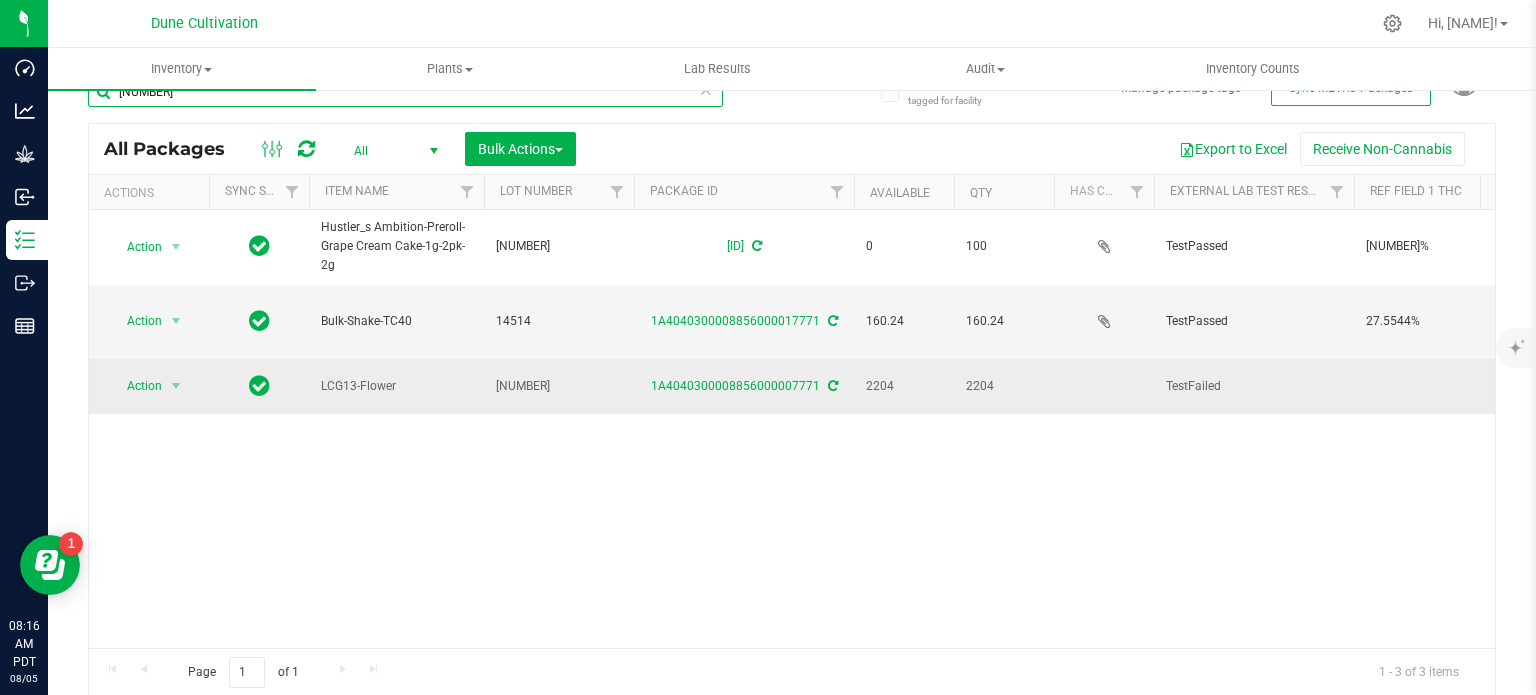 scroll, scrollTop: 0, scrollLeft: 304, axis: horizontal 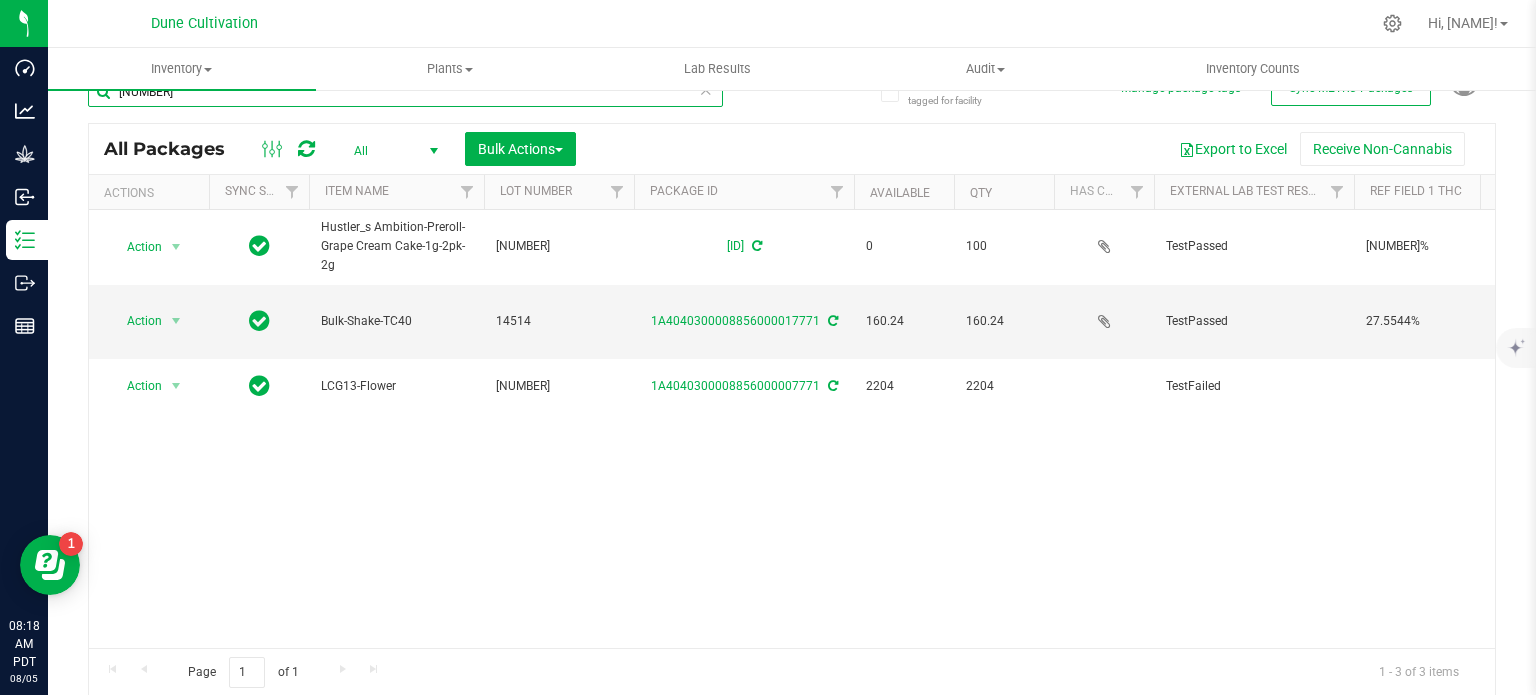 click on "[NUMBER]" at bounding box center (405, 92) 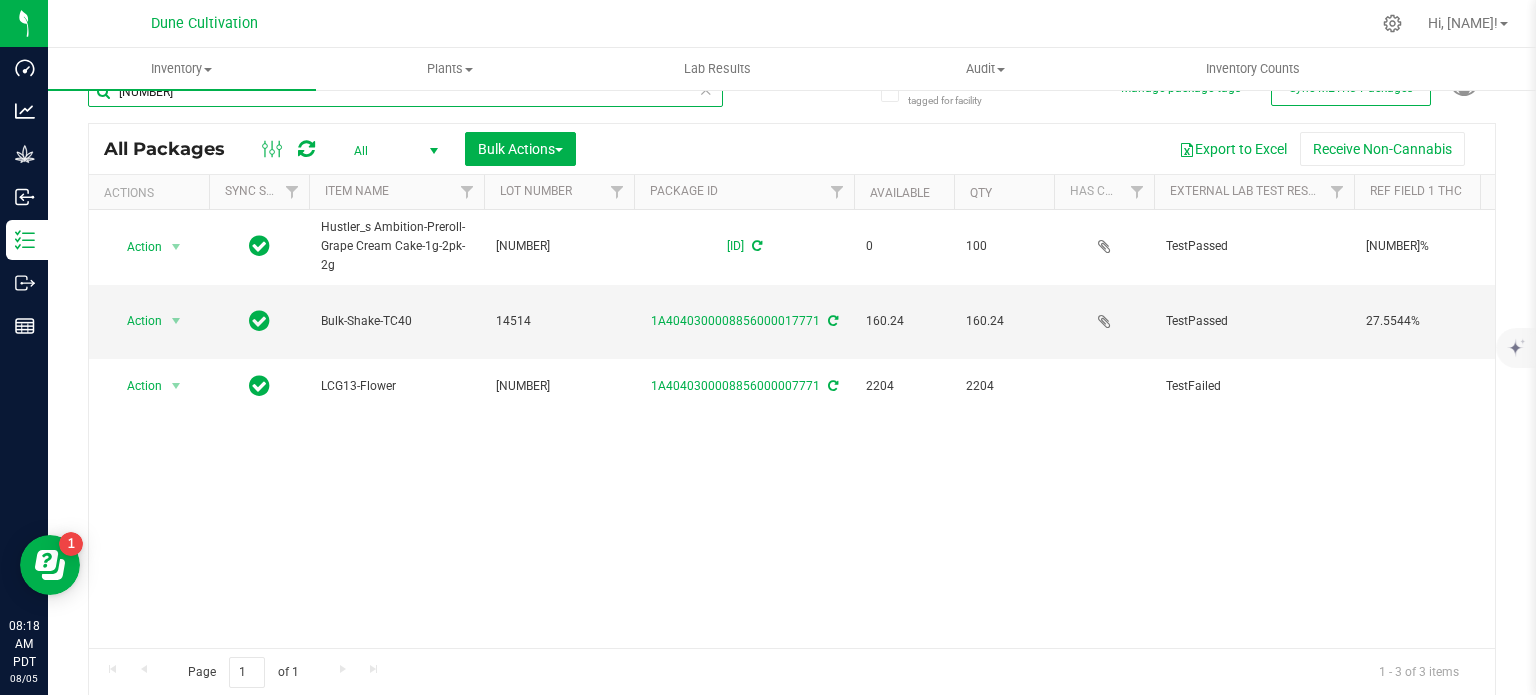 click on "[NUMBER]" at bounding box center [405, 92] 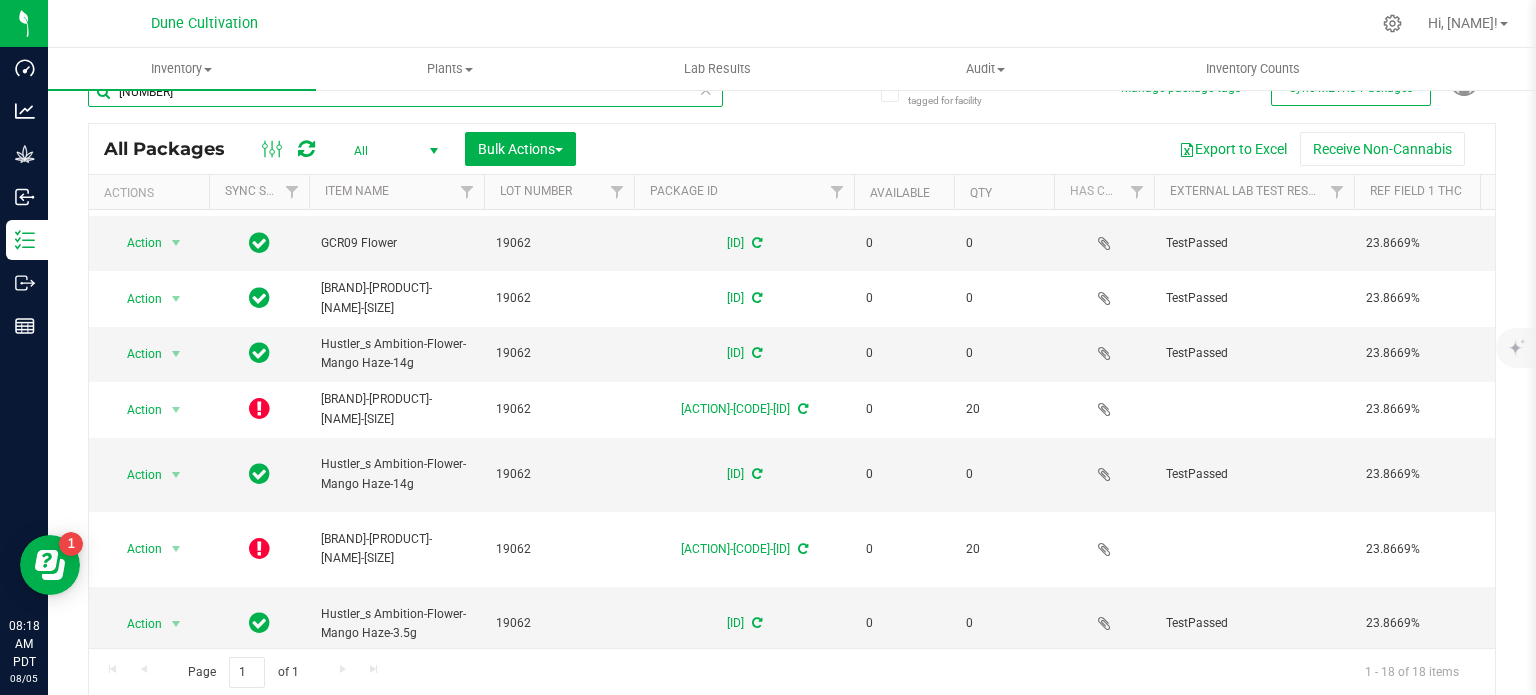 scroll, scrollTop: 572, scrollLeft: 0, axis: vertical 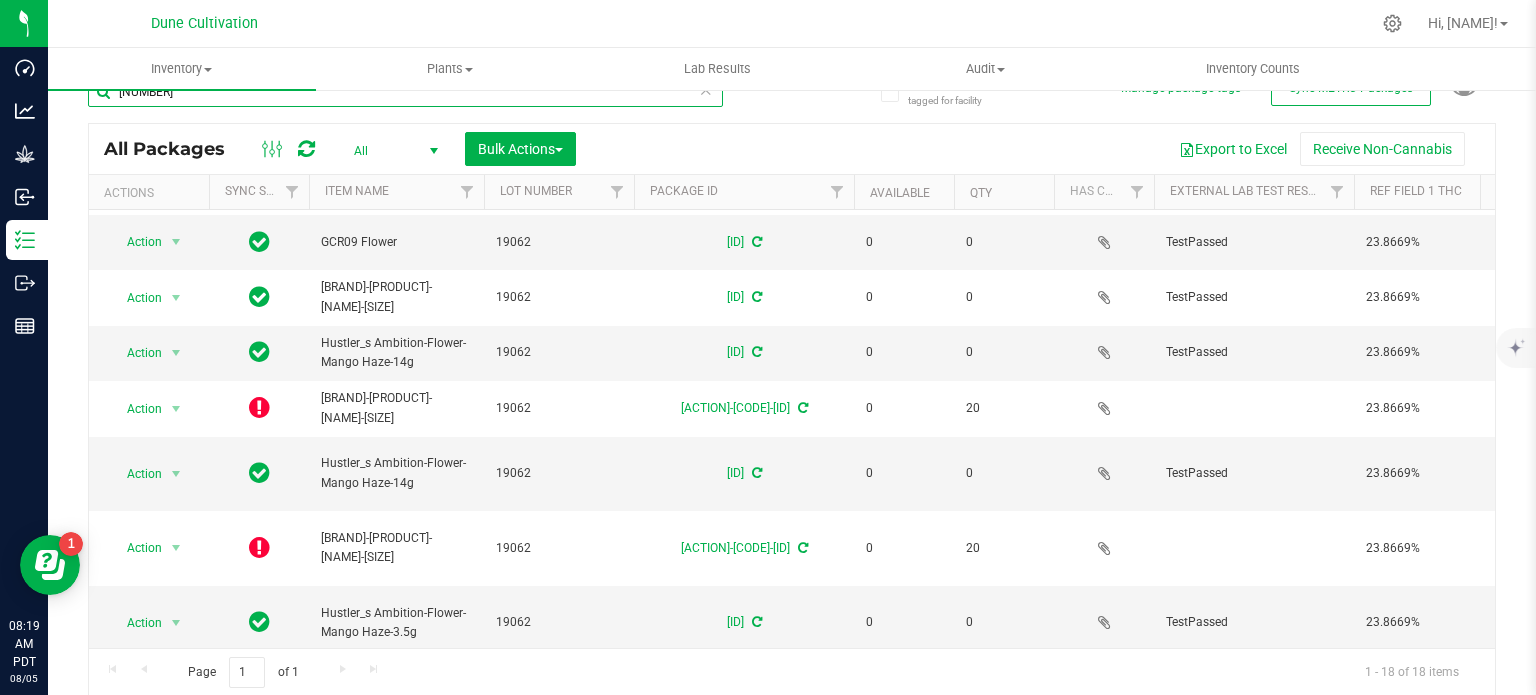 click on "[NUMBER]" at bounding box center (405, 92) 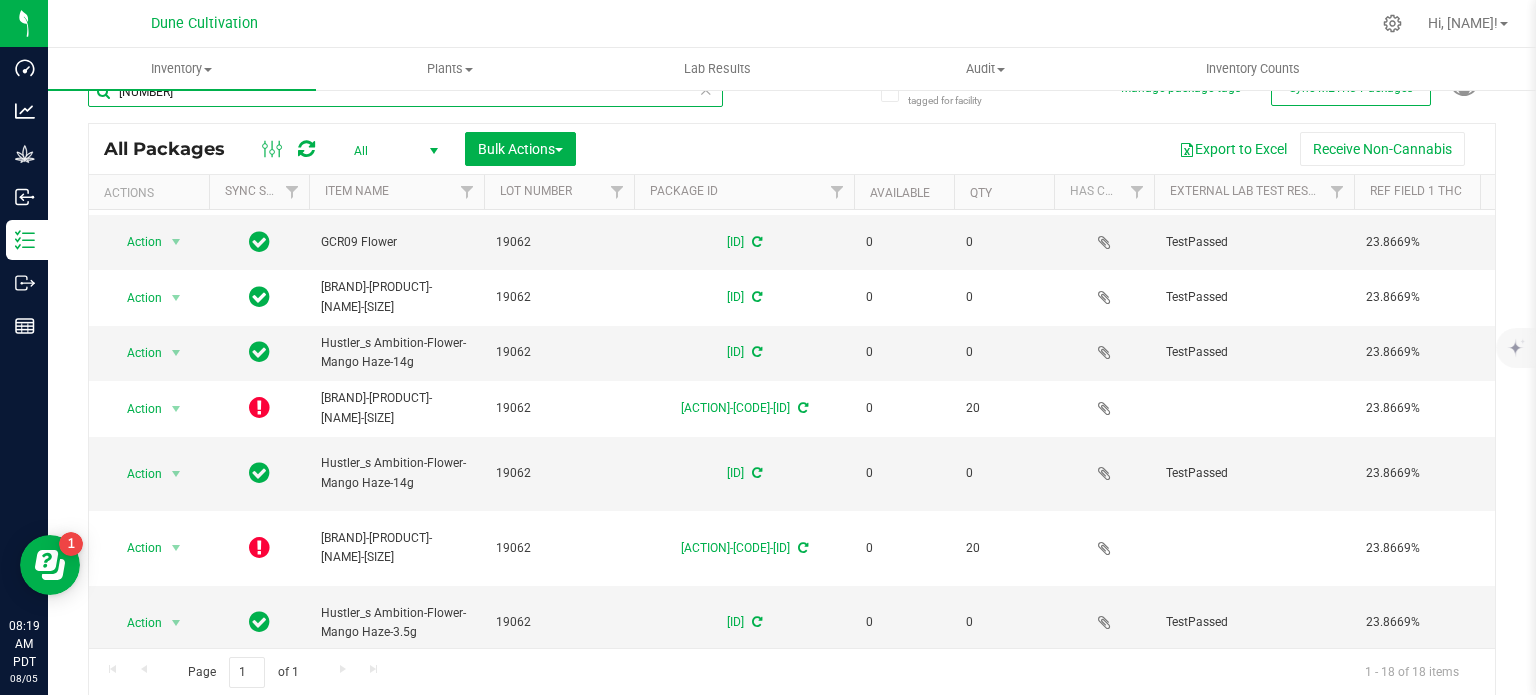 click on "[NUMBER]" at bounding box center (405, 92) 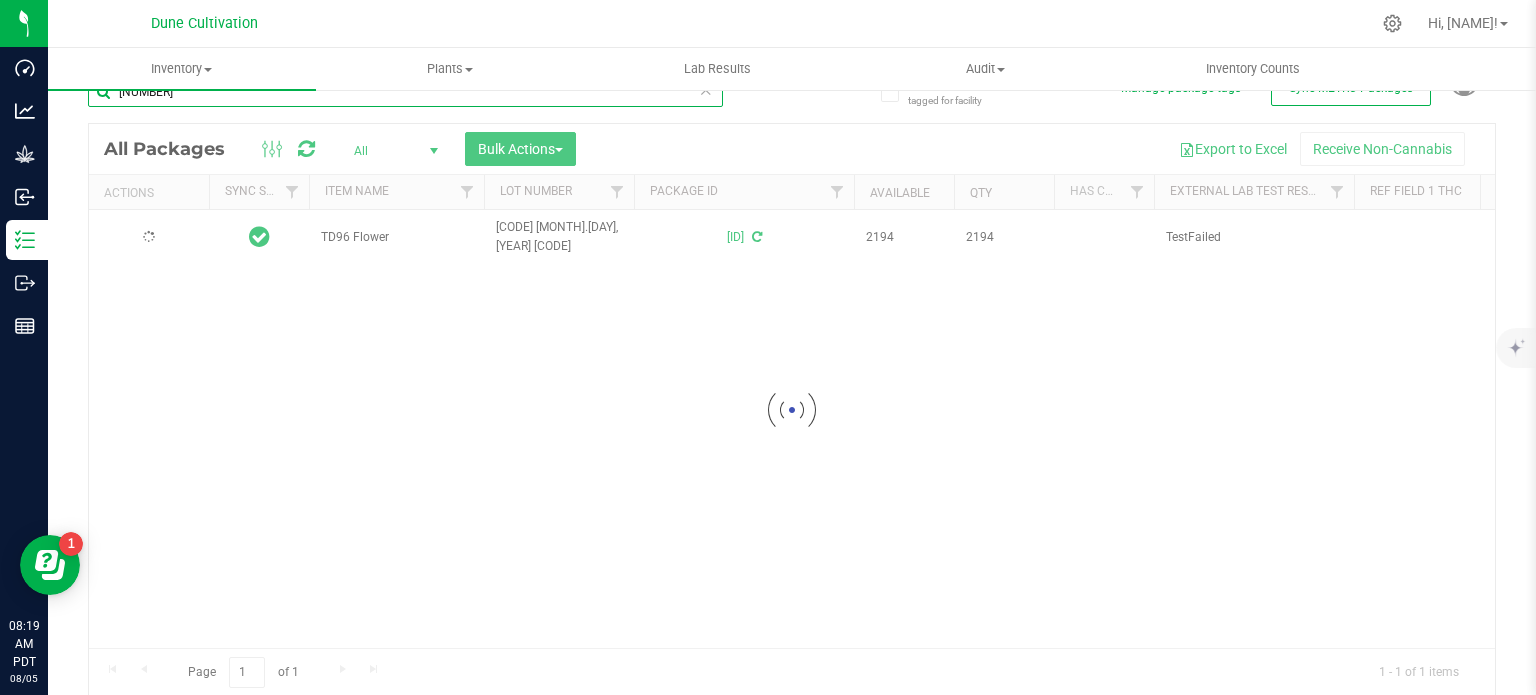 scroll, scrollTop: 0, scrollLeft: 0, axis: both 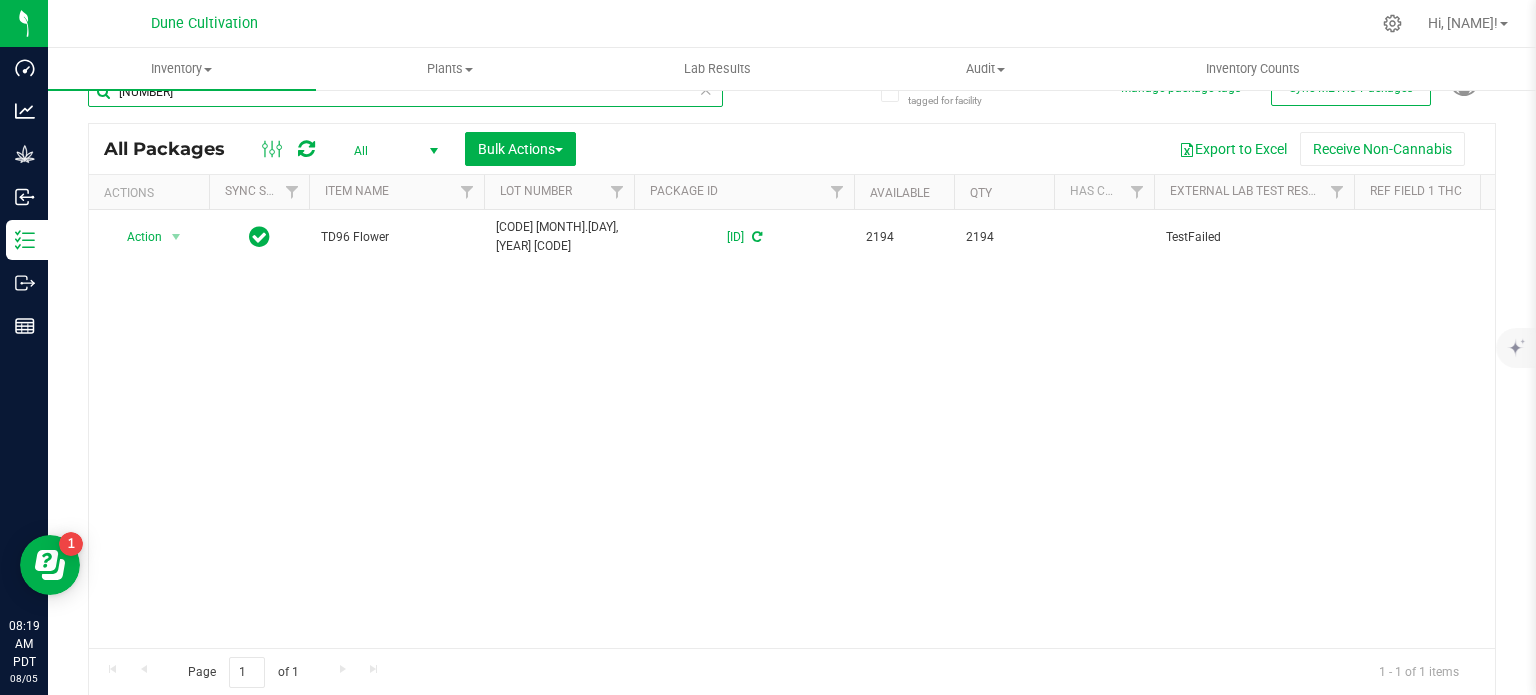 click on "[NUMBER]" at bounding box center [405, 92] 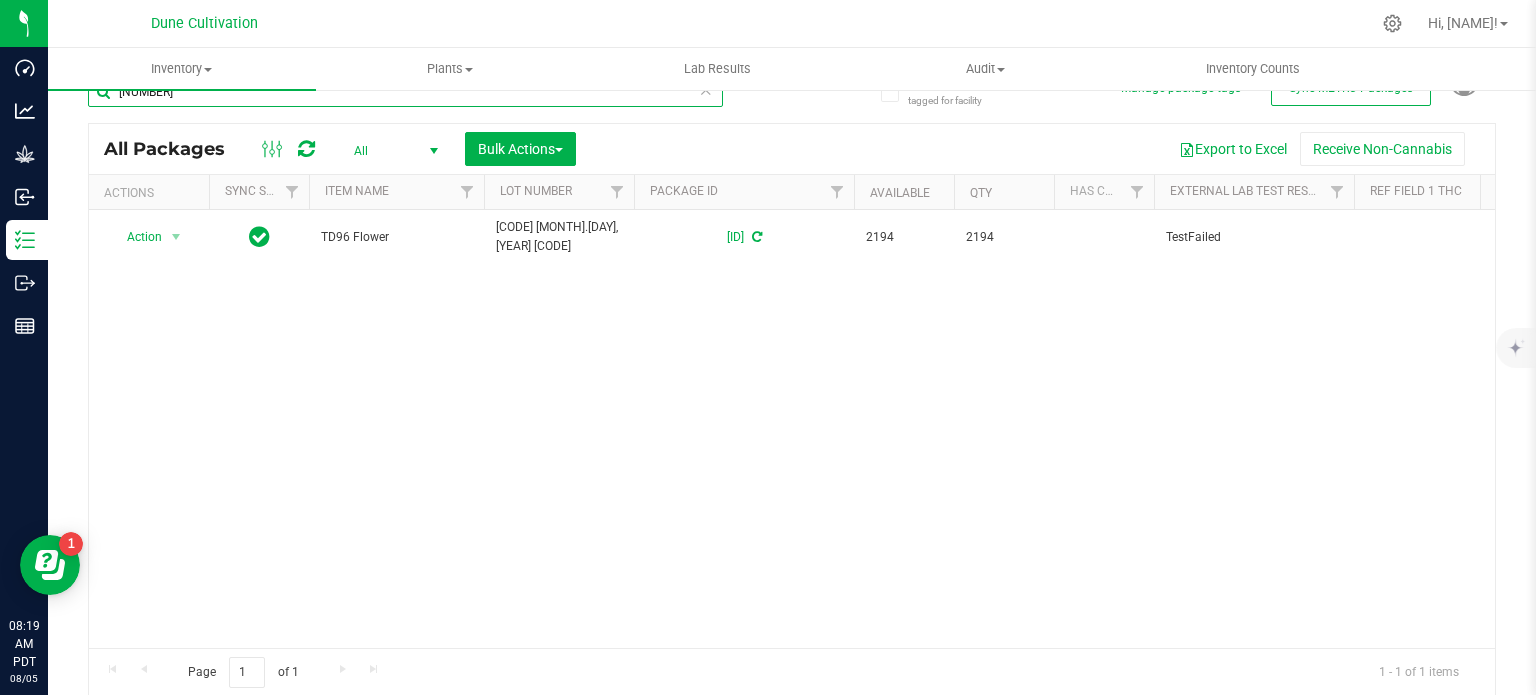 click on "[NUMBER]" at bounding box center (405, 92) 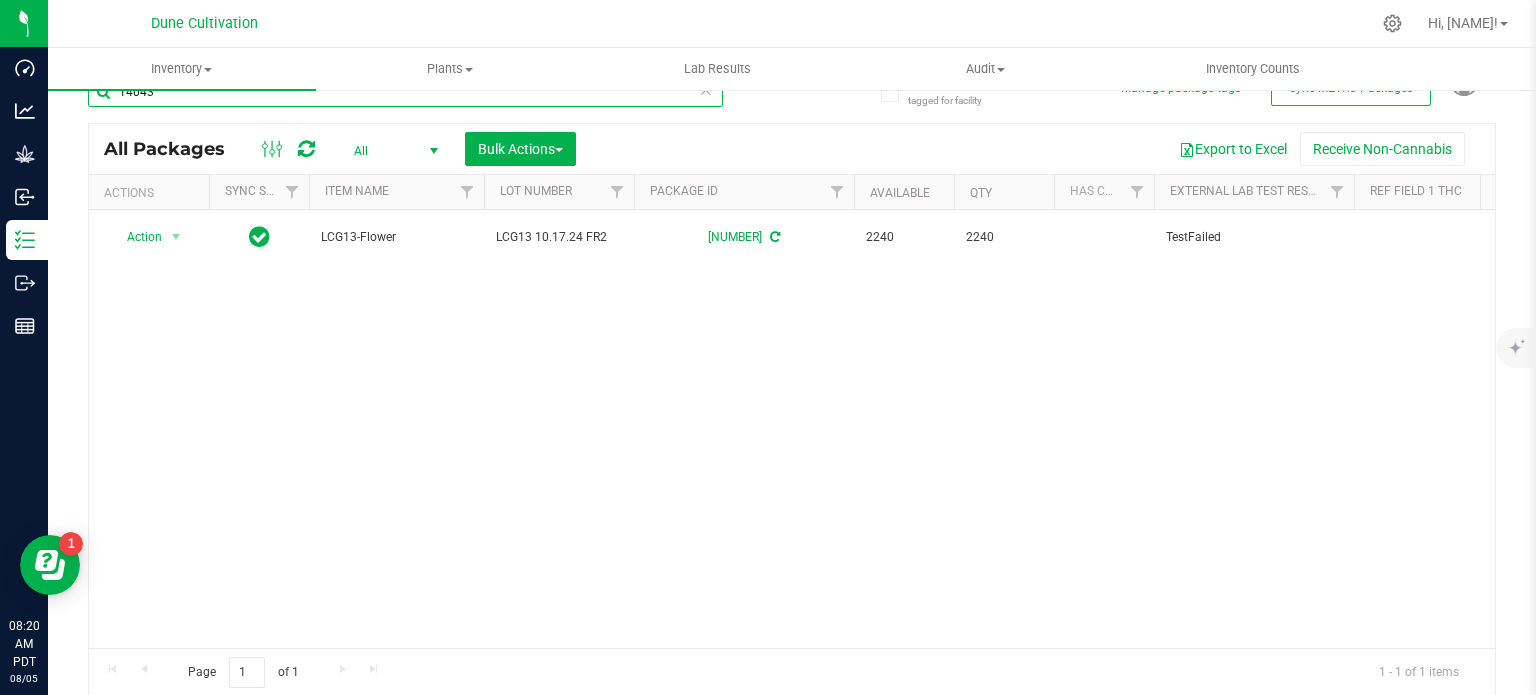 click on "14043" at bounding box center (405, 92) 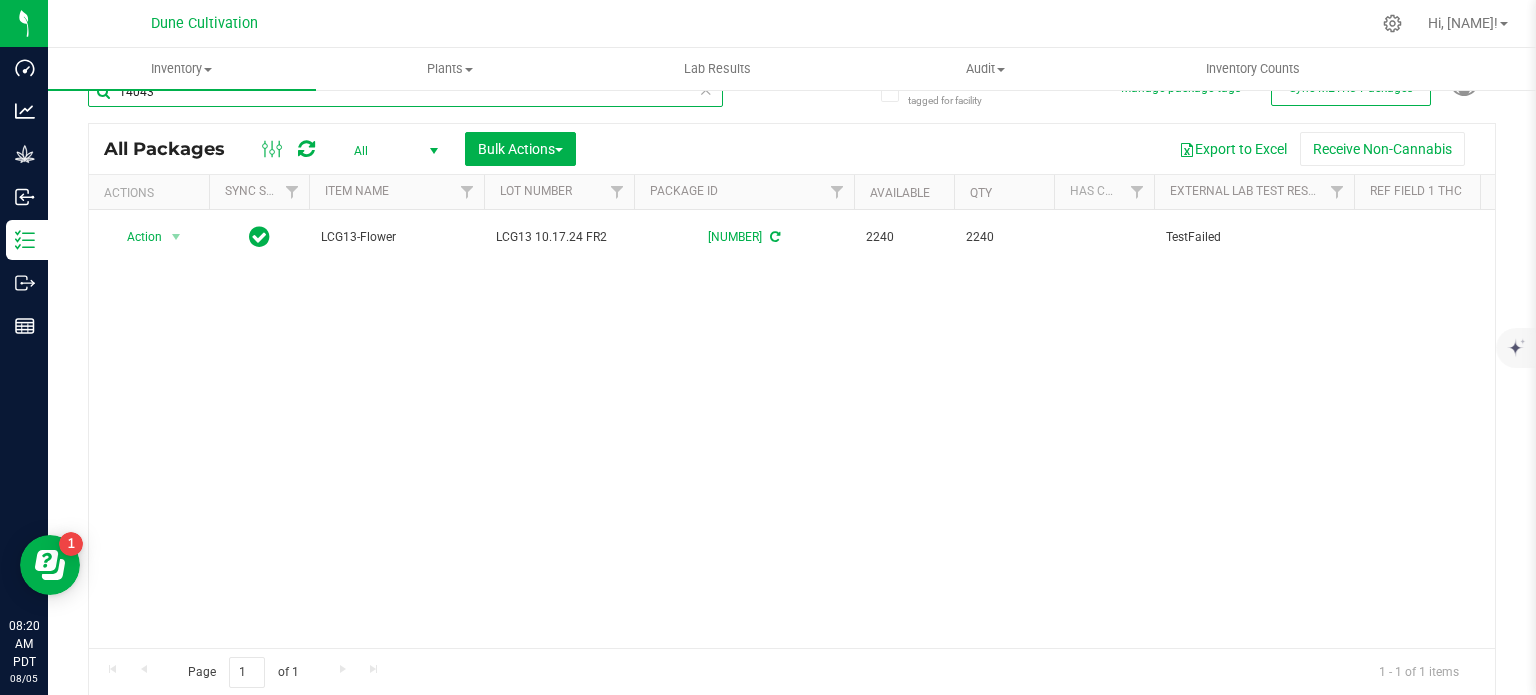 click on "14043" at bounding box center [405, 92] 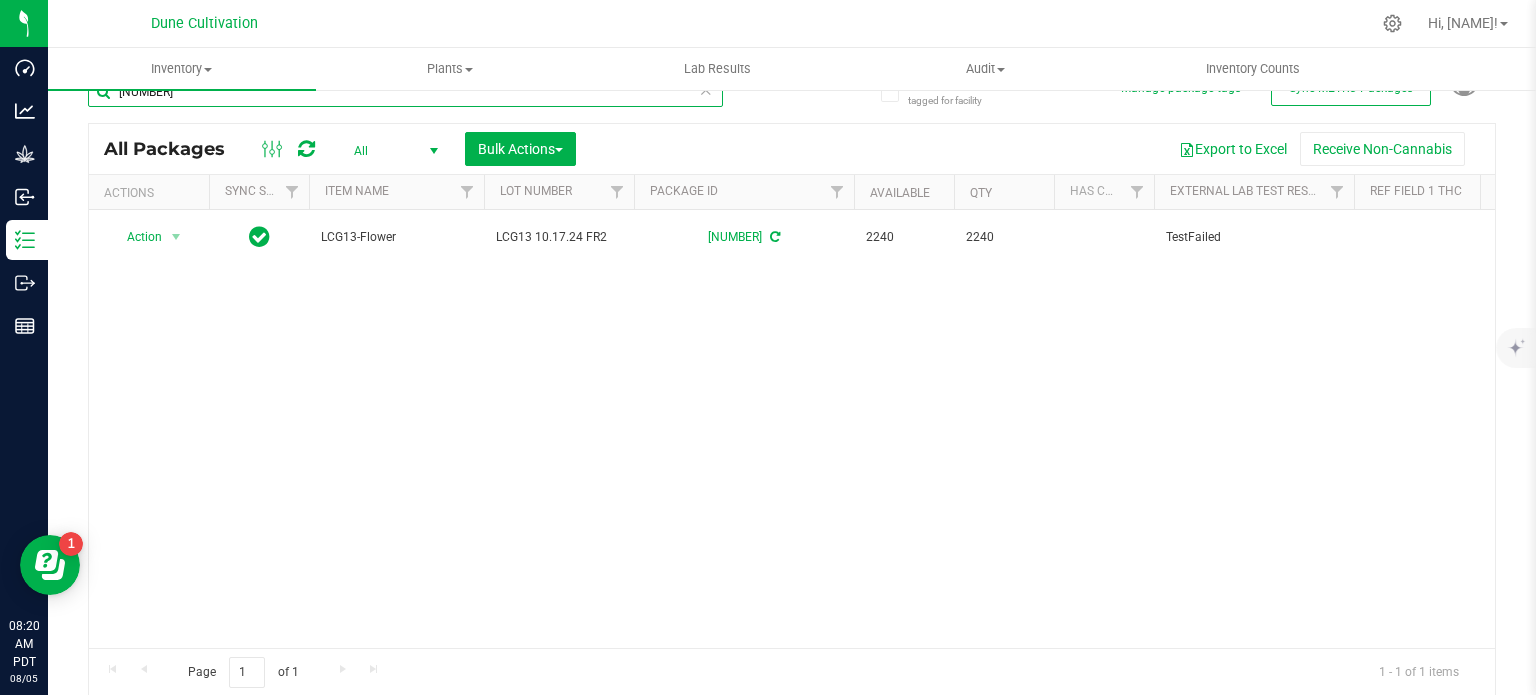 type on "[NUMBER]" 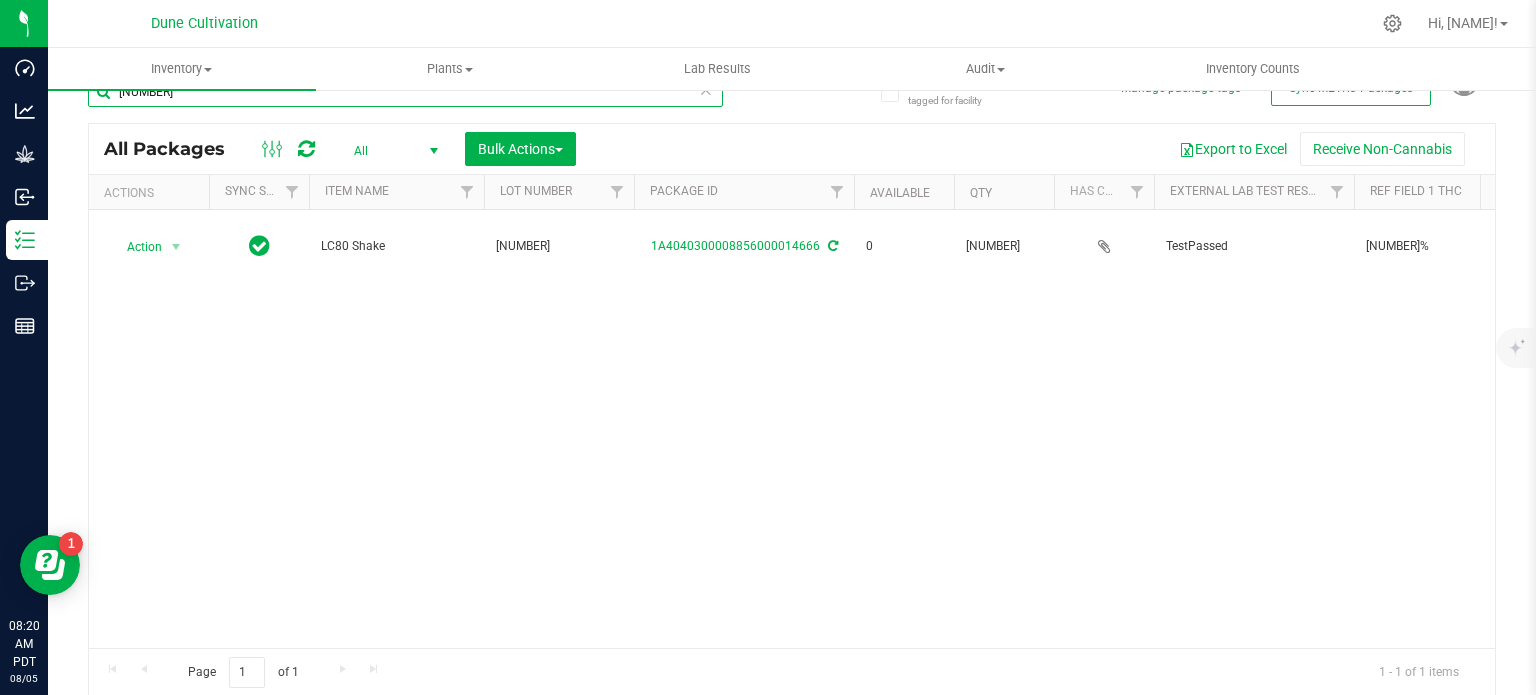 scroll, scrollTop: 0, scrollLeft: 298, axis: horizontal 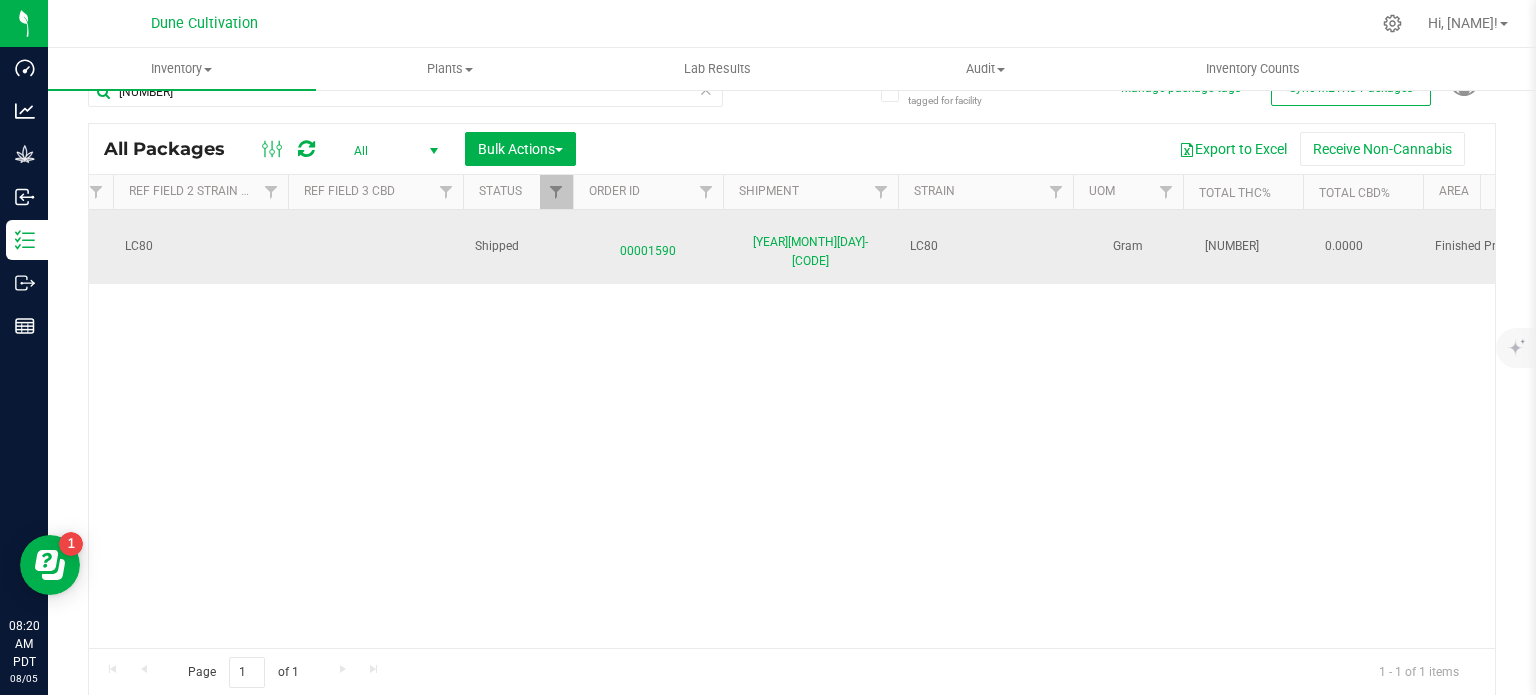 click on "00001590" at bounding box center (648, 246) 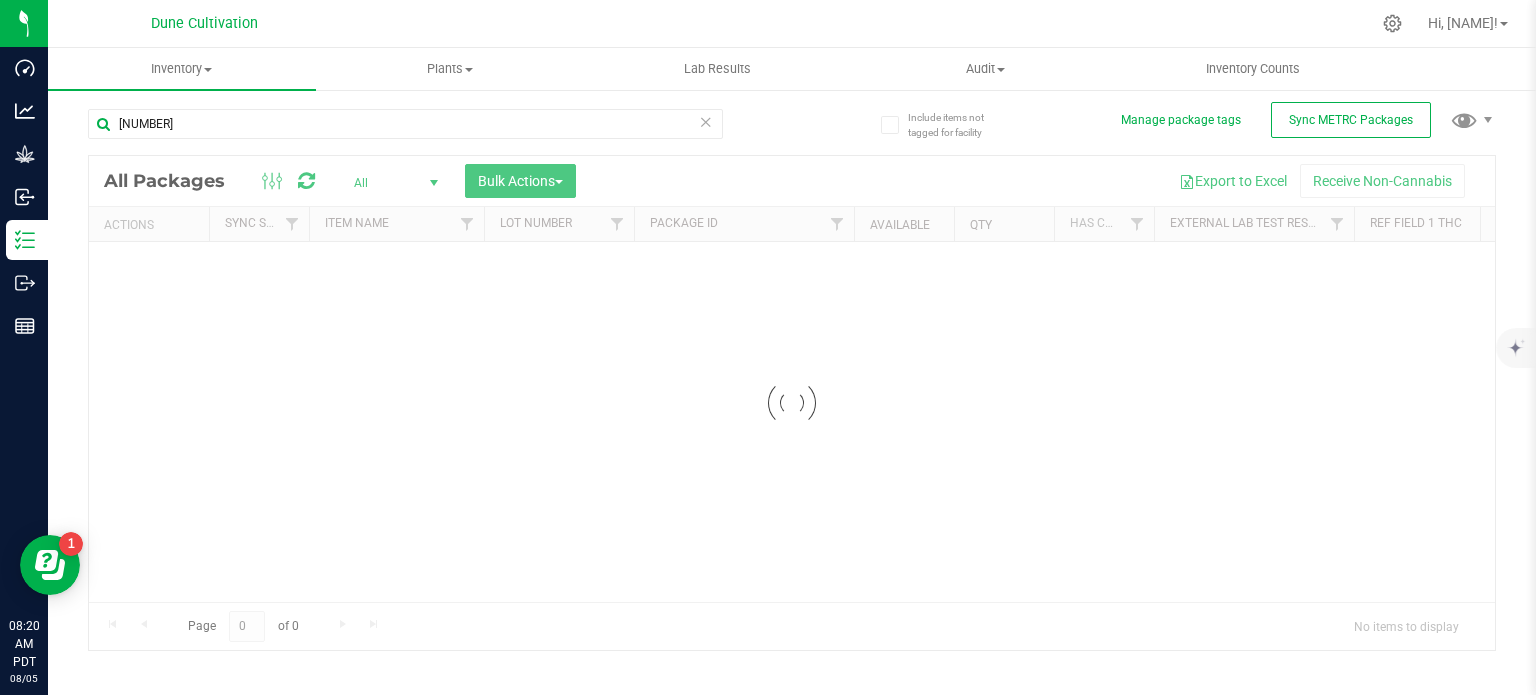 scroll, scrollTop: 35, scrollLeft: 0, axis: vertical 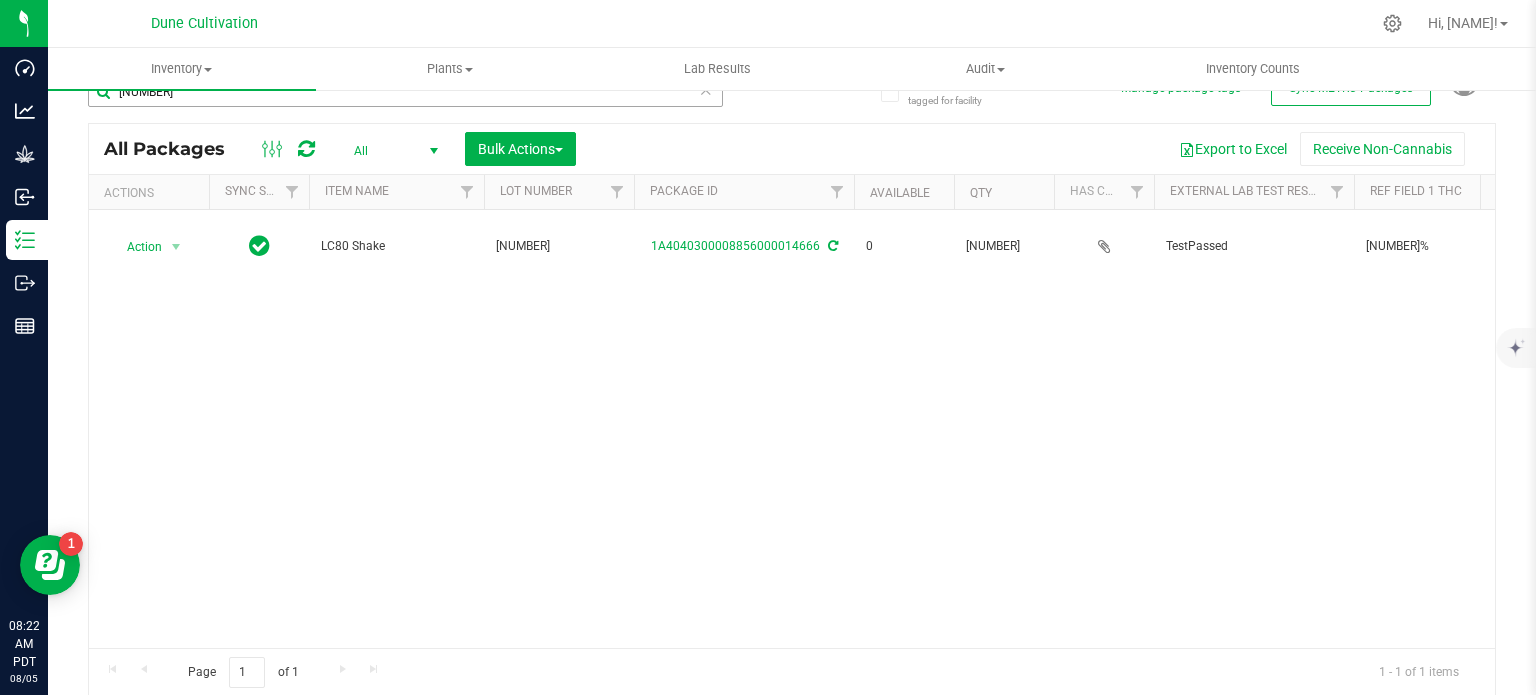 click on "[NUMBER]" at bounding box center (405, 100) 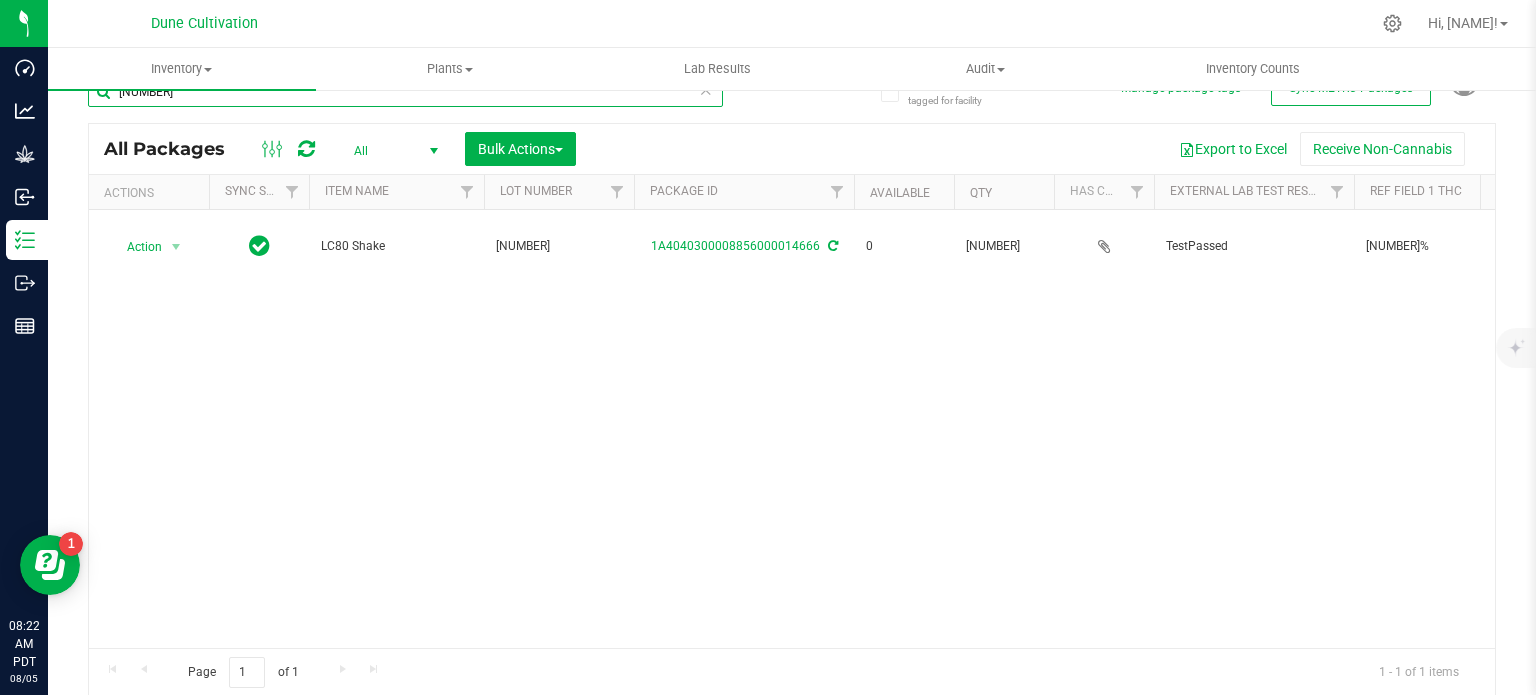 click on "[NUMBER]" at bounding box center (405, 92) 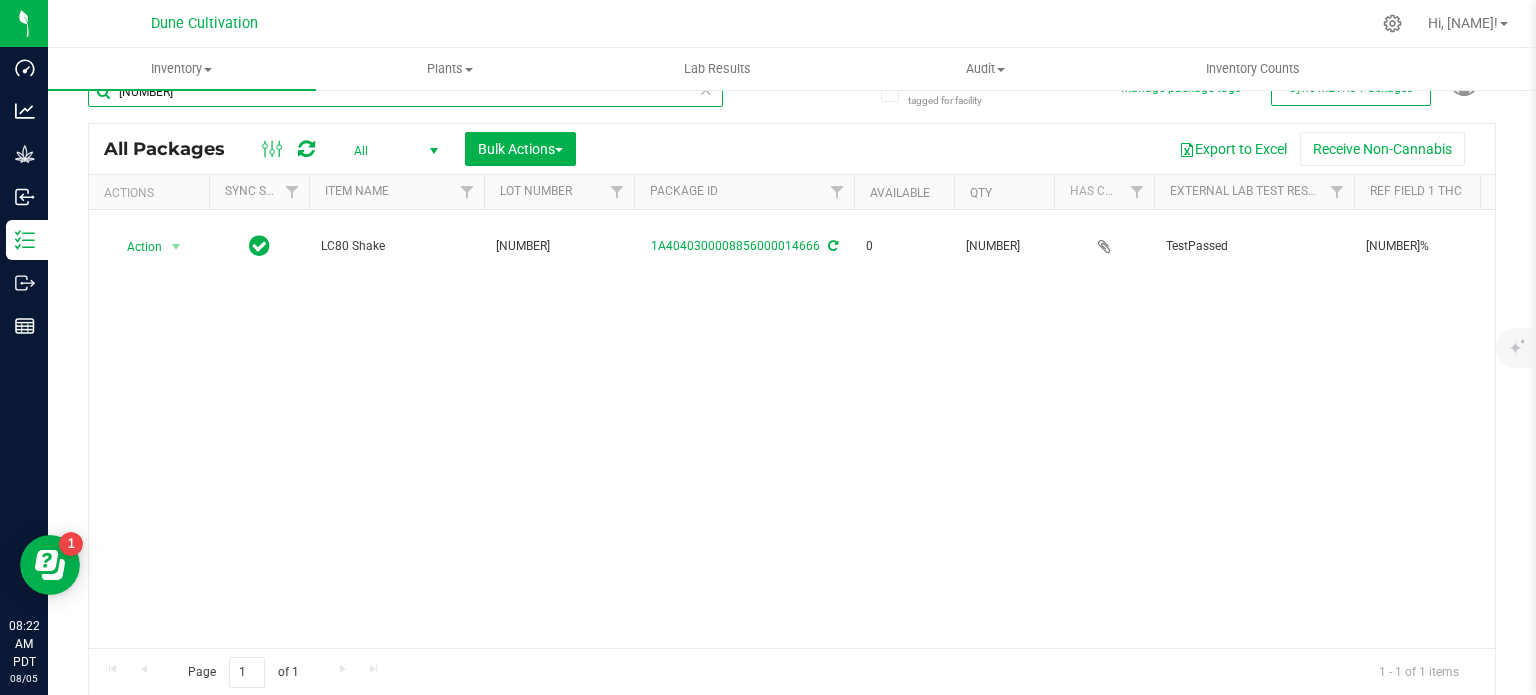 click on "[NUMBER]" at bounding box center (405, 92) 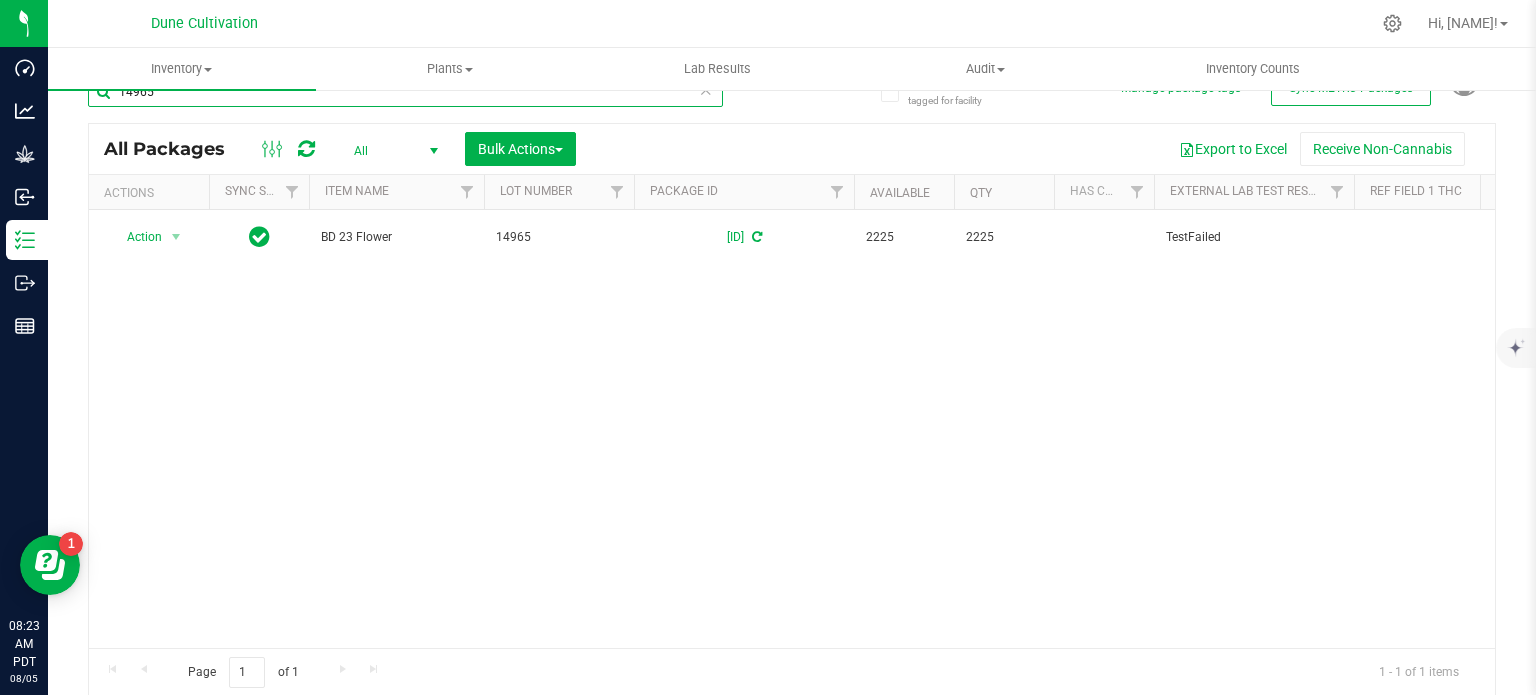 click on "14965" at bounding box center (405, 92) 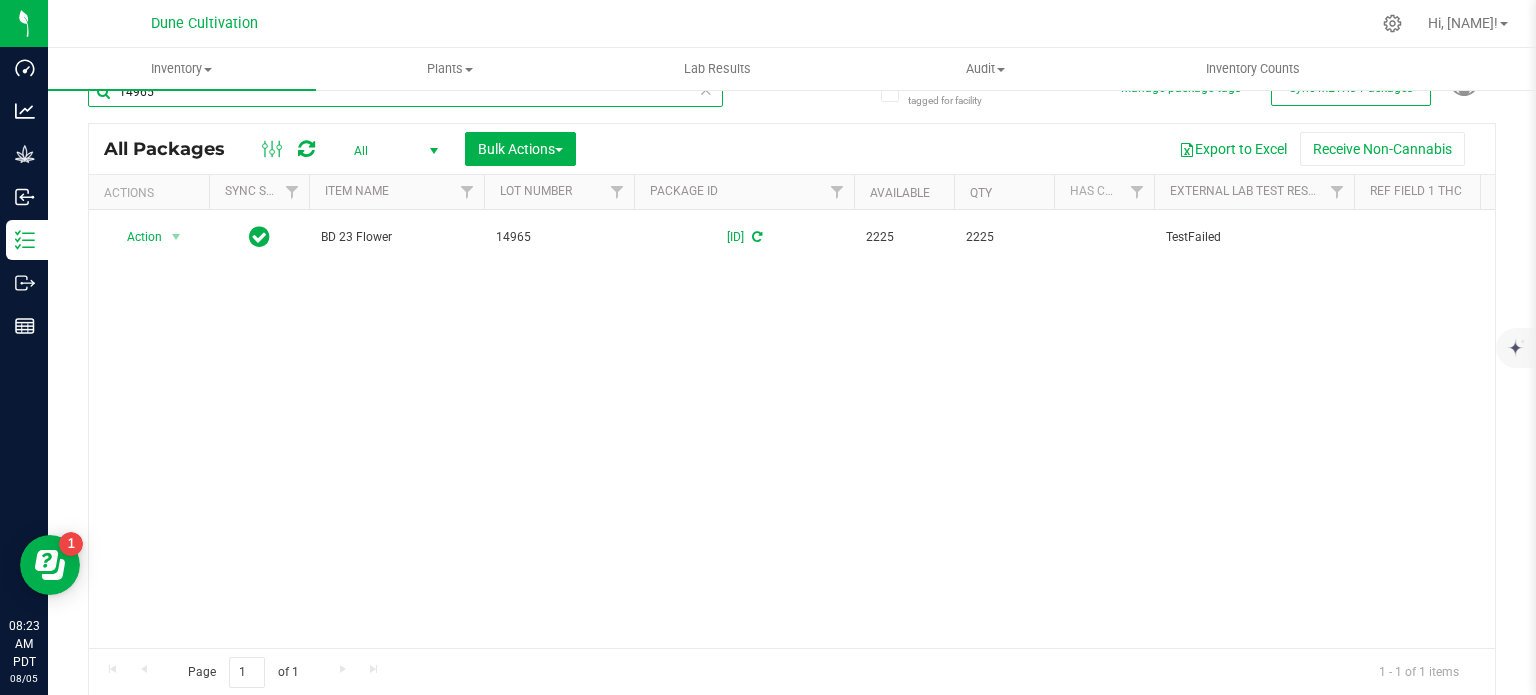 click on "14965" at bounding box center (405, 92) 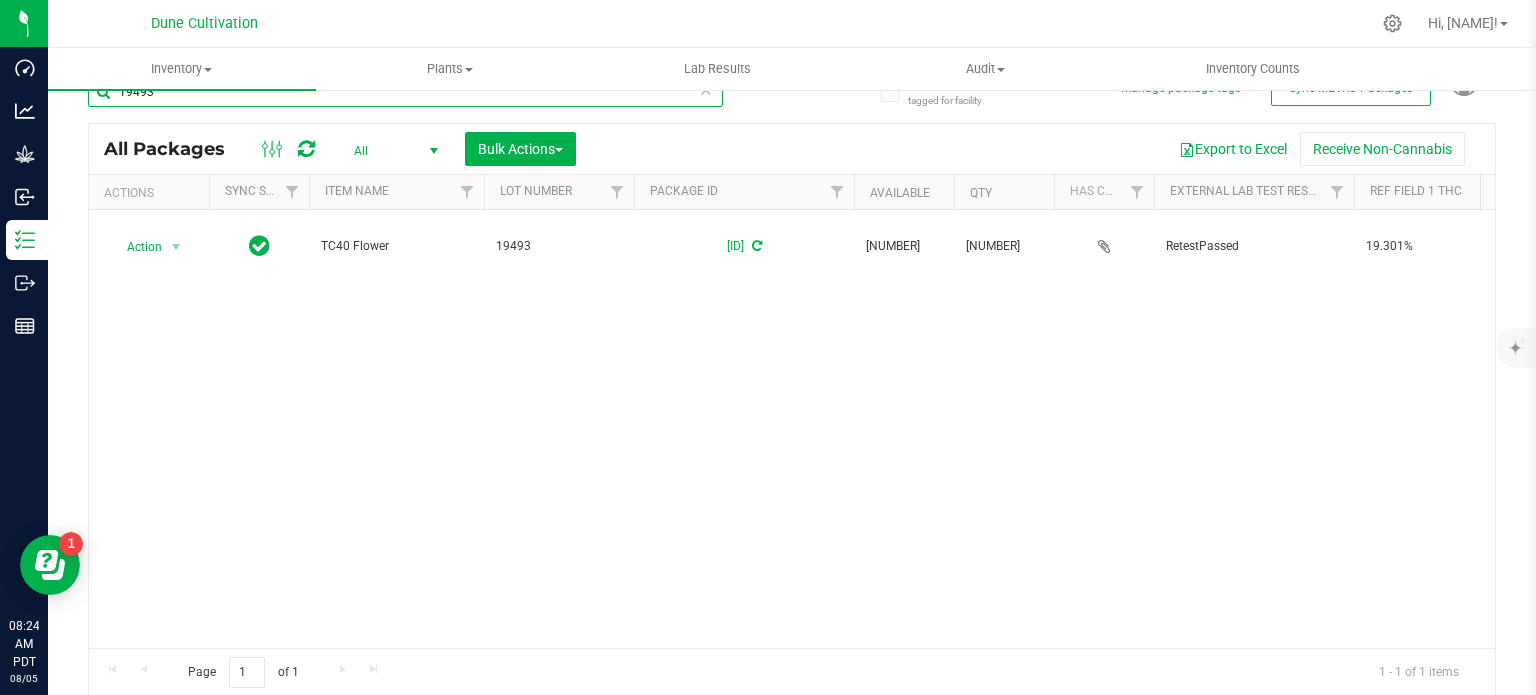 click on "19493" at bounding box center [405, 92] 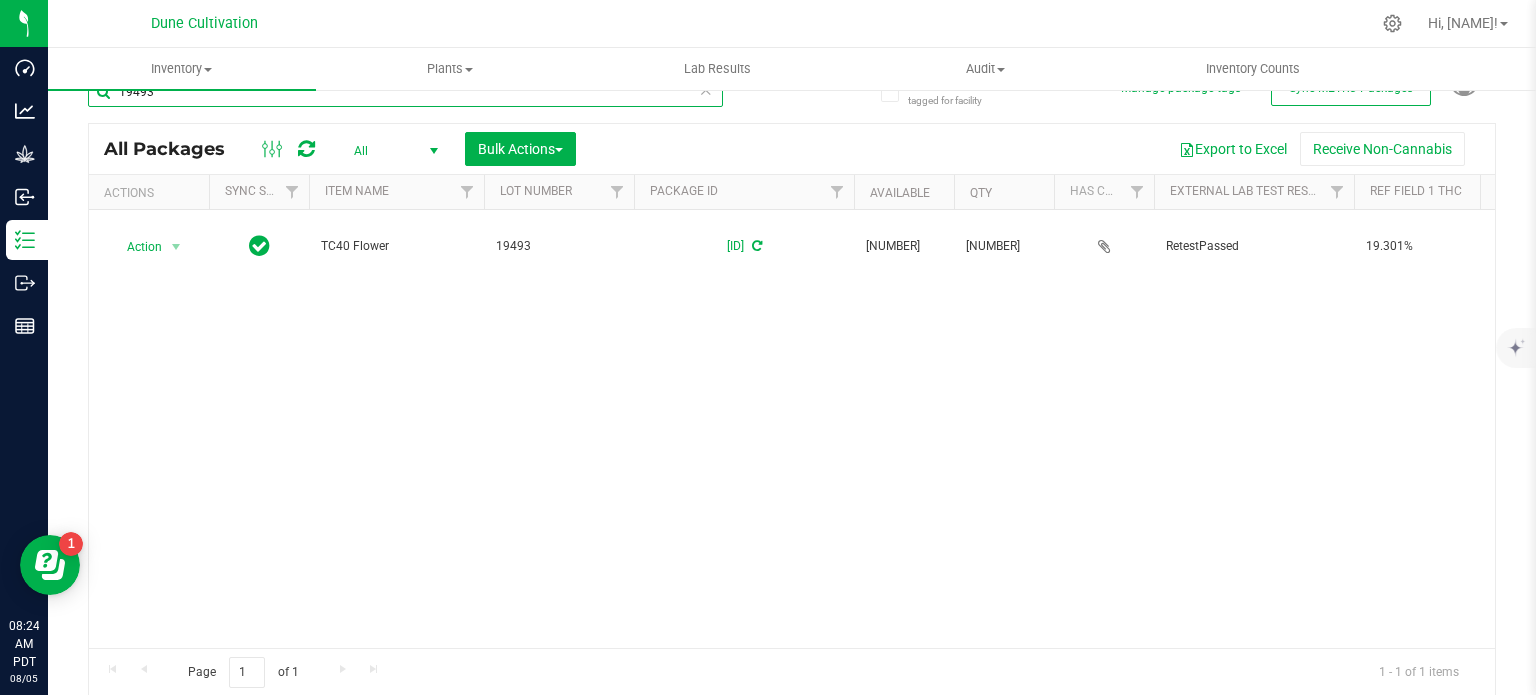 click on "19493" at bounding box center (405, 92) 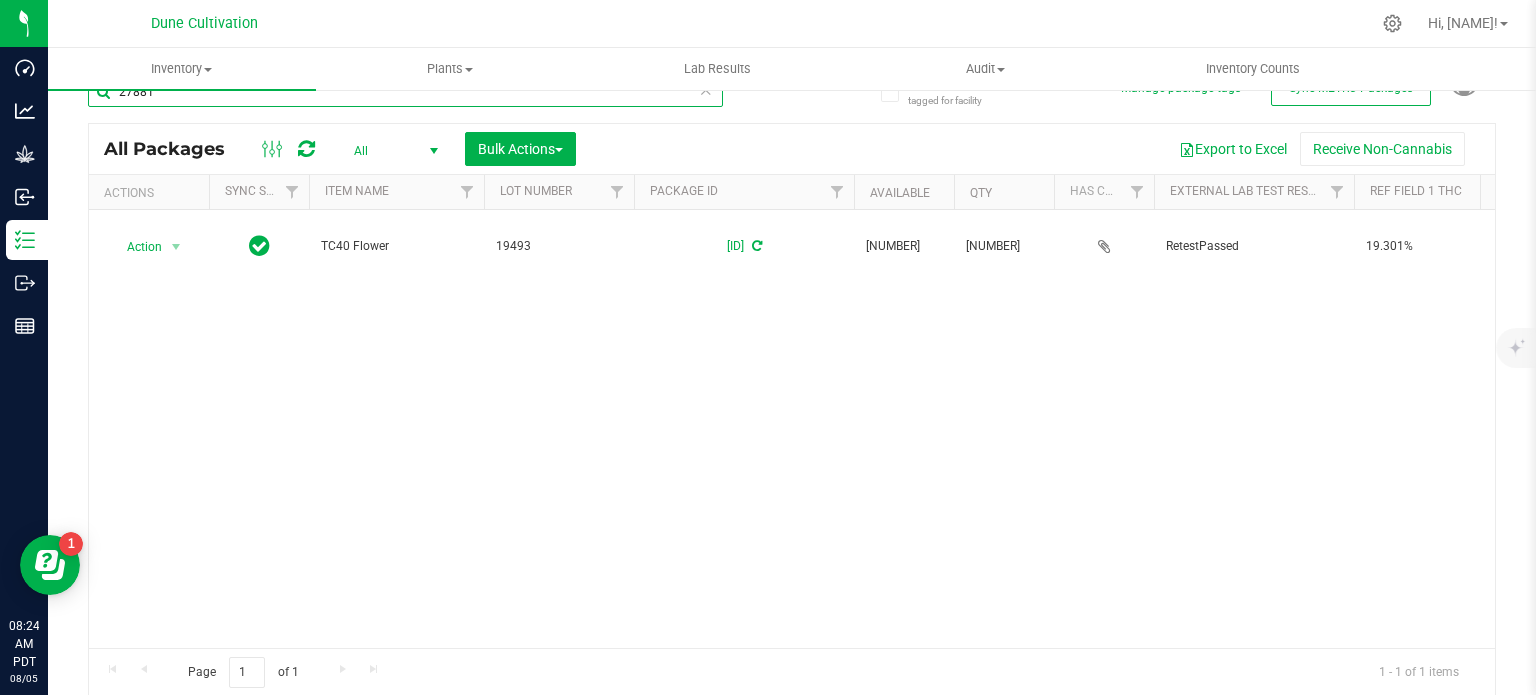 type on "27881" 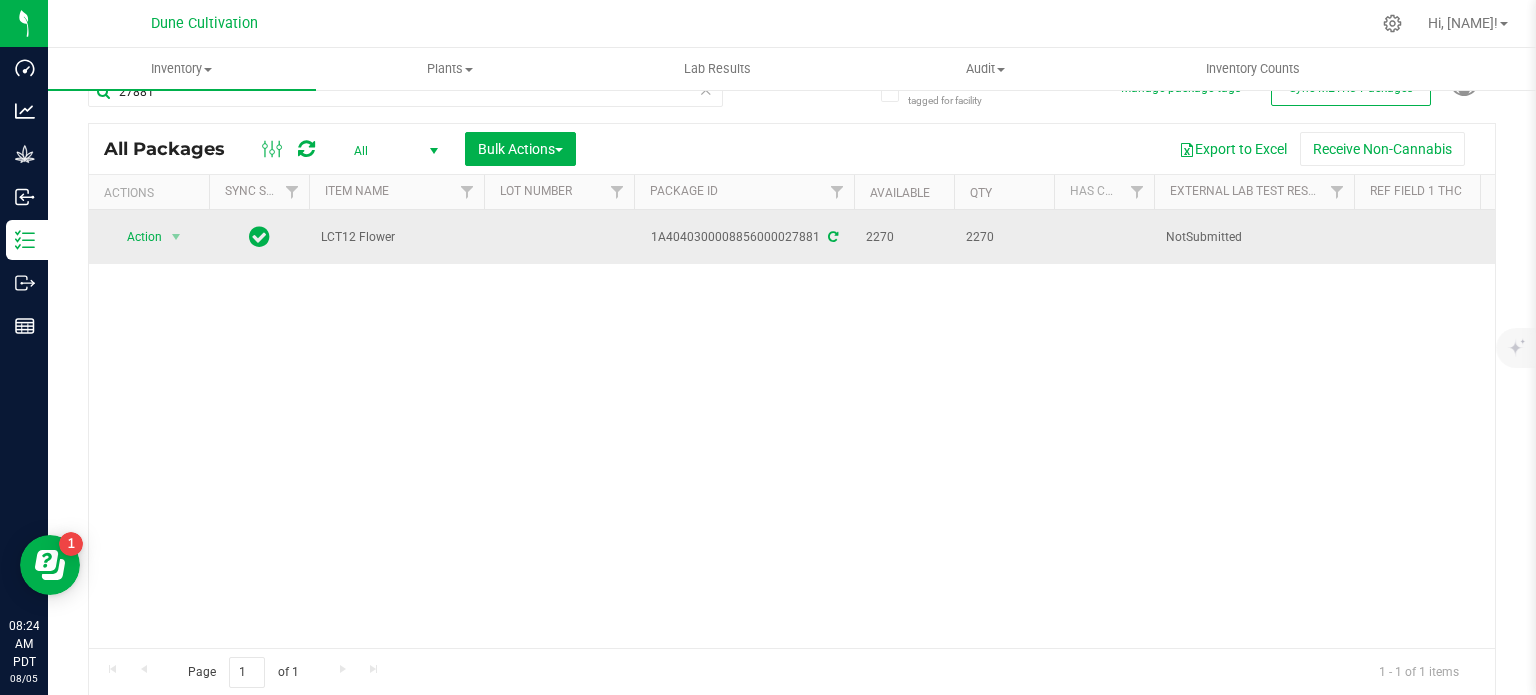 click at bounding box center [559, 237] 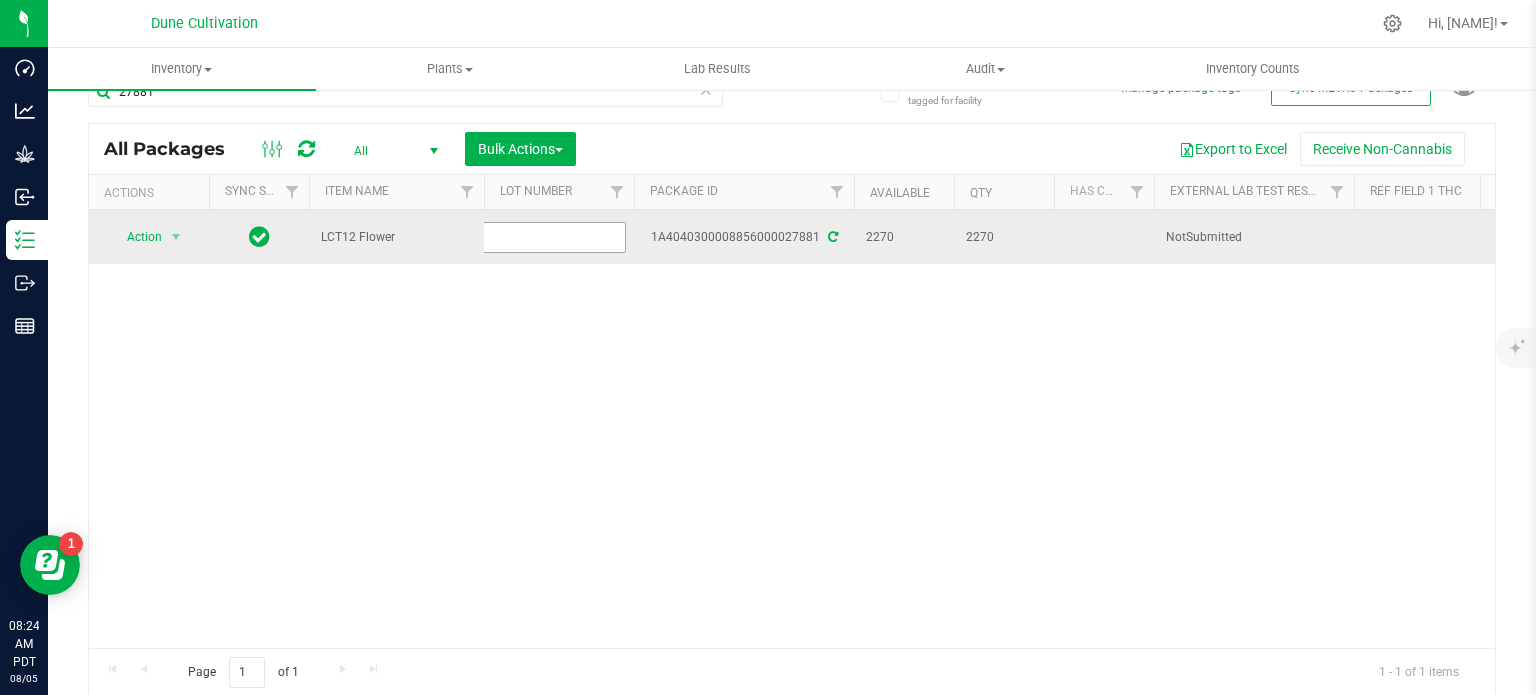 click at bounding box center [554, 237] 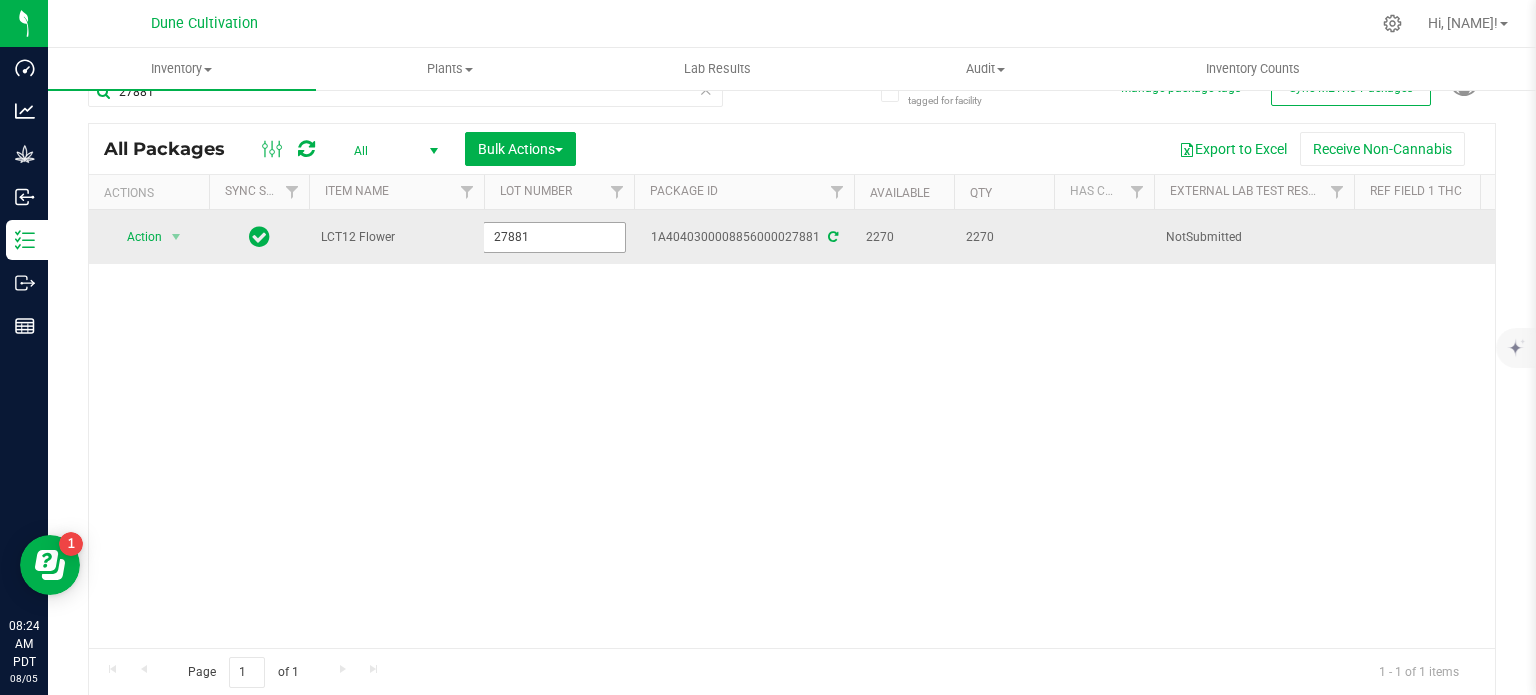 type on "27881" 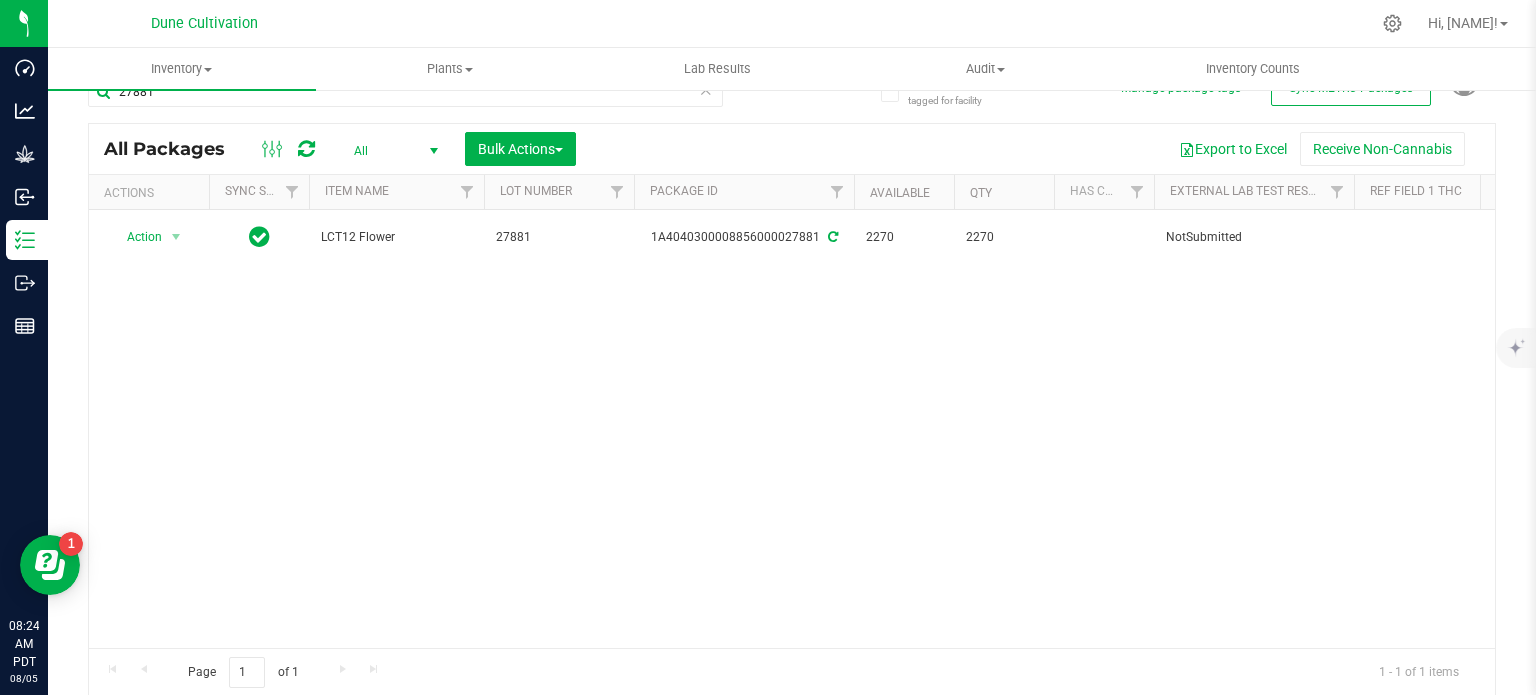 click on "[ACTION] [ACTION] [ACTION] [ACTION] [ACTION] [ACTION] [ACTION] [ACTION] [ACTION] [ACTION]
[CODE] [PRODUCT]
[NUMBER]
[ID]
[NUMBER]
[NUMBER]
[STATUS]
[STATUS]
[CODE]
[UNIT]
[LOCATION]
[ID]
[MONTH] 23, [YEAR] [HOUR]:[HOUR]:[MINUTE]:[SECOND] [TIMEZONE]" at bounding box center (792, 429) 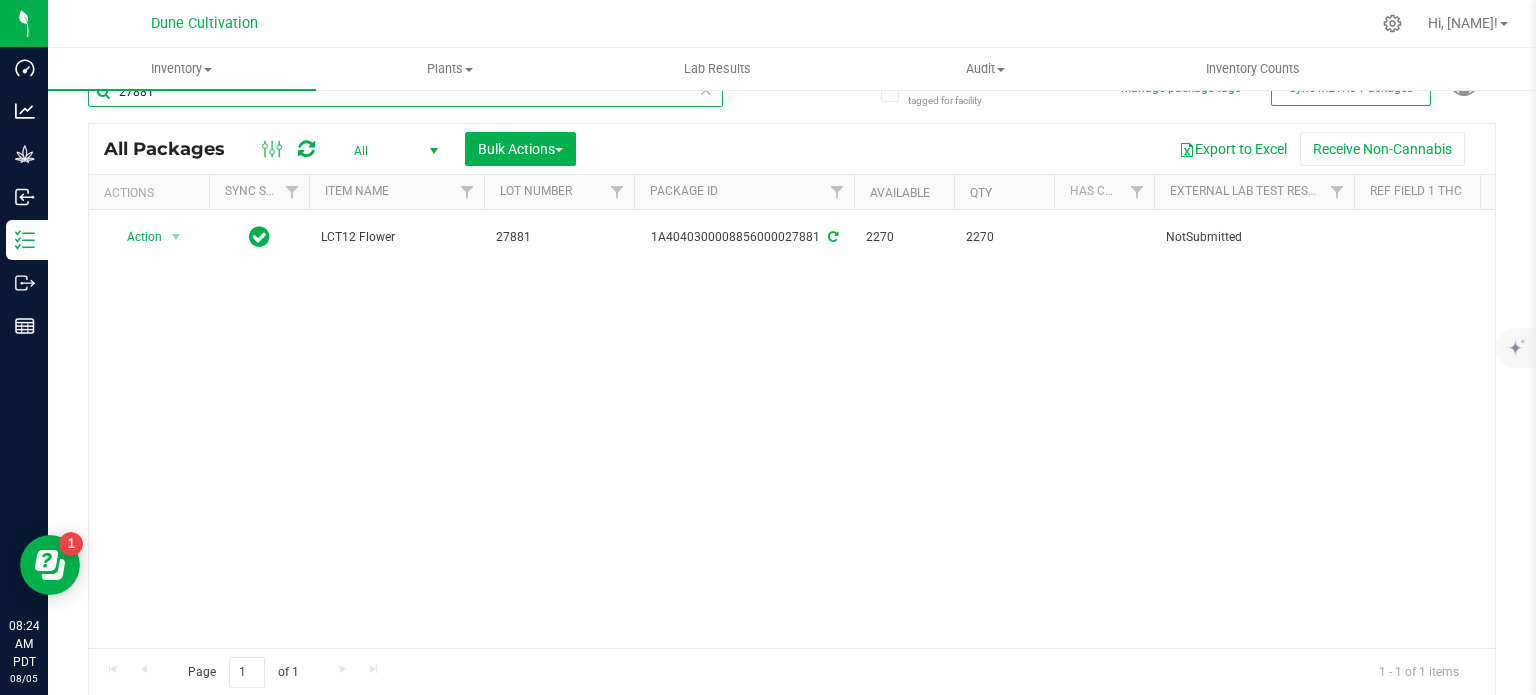 click on "27881" at bounding box center [405, 92] 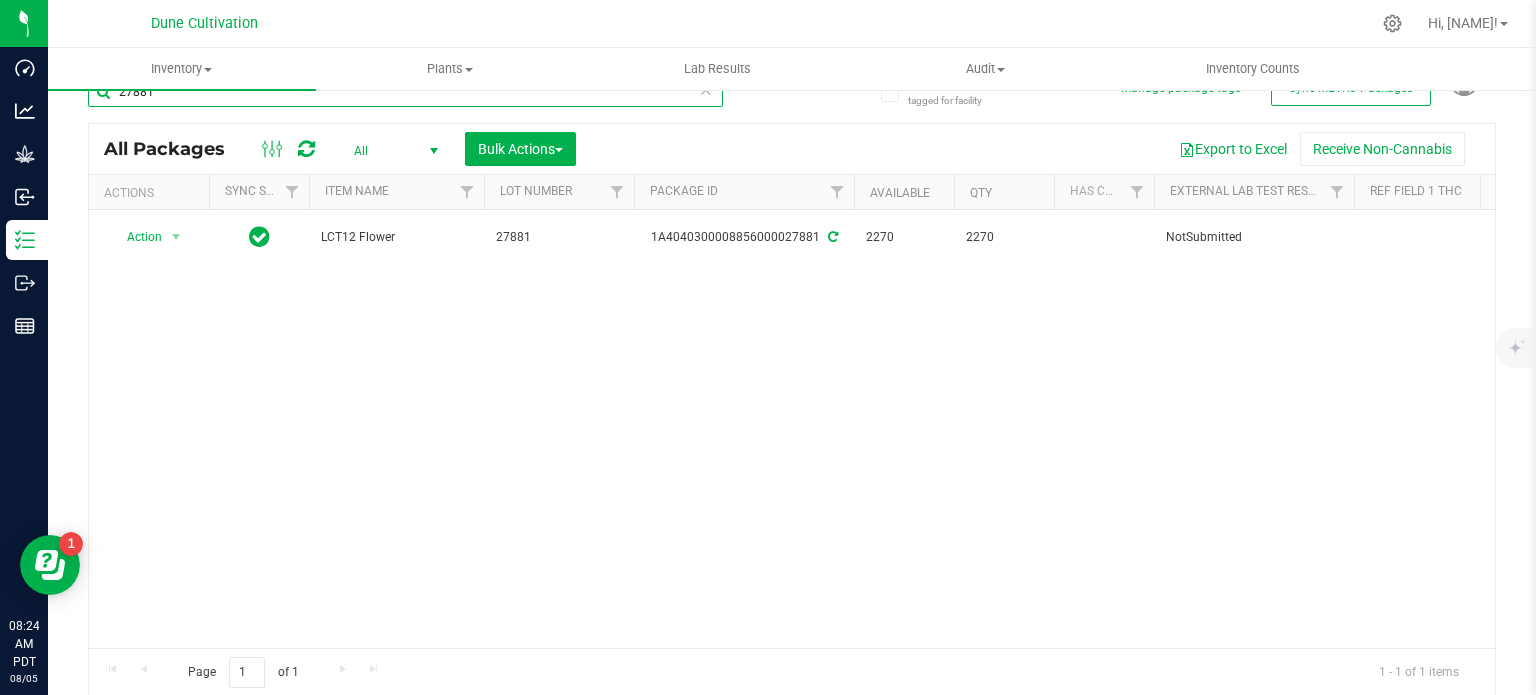 click on "27881" at bounding box center [405, 92] 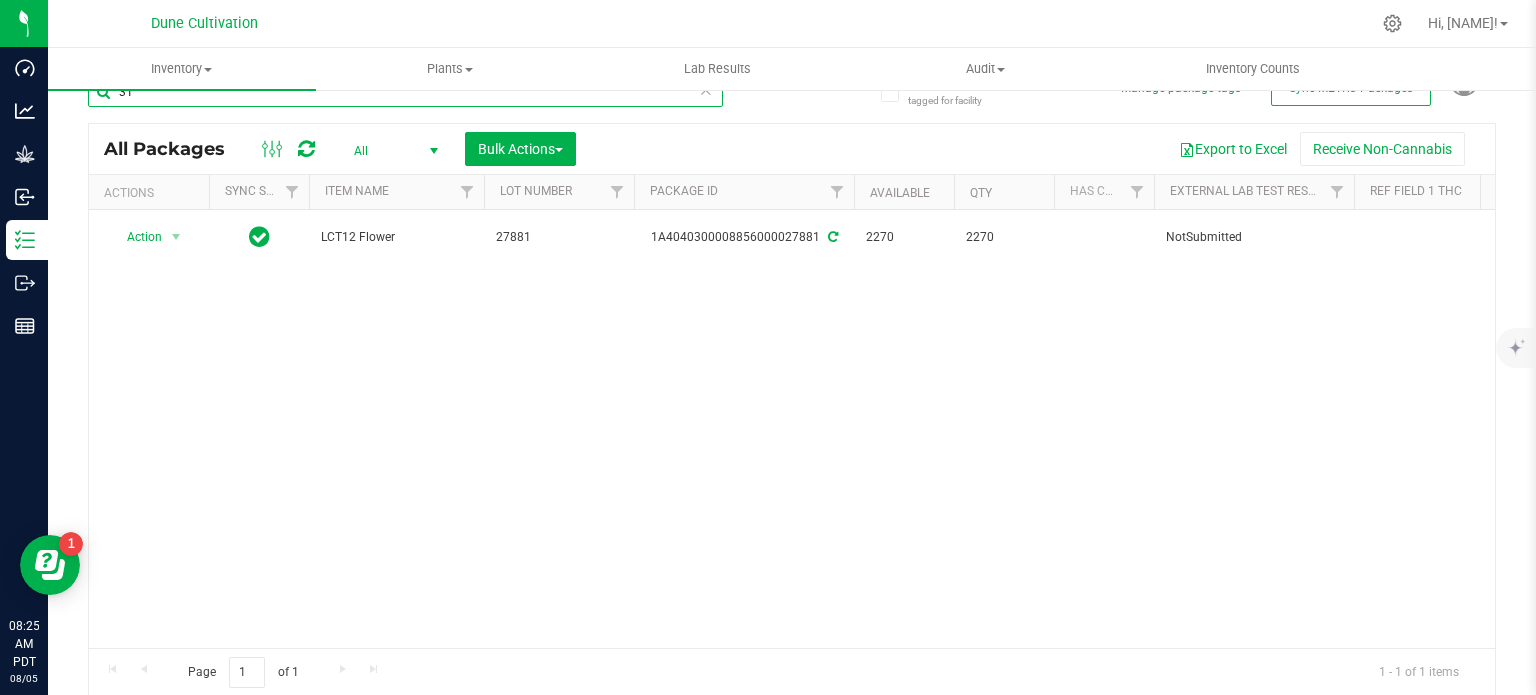 type on "3" 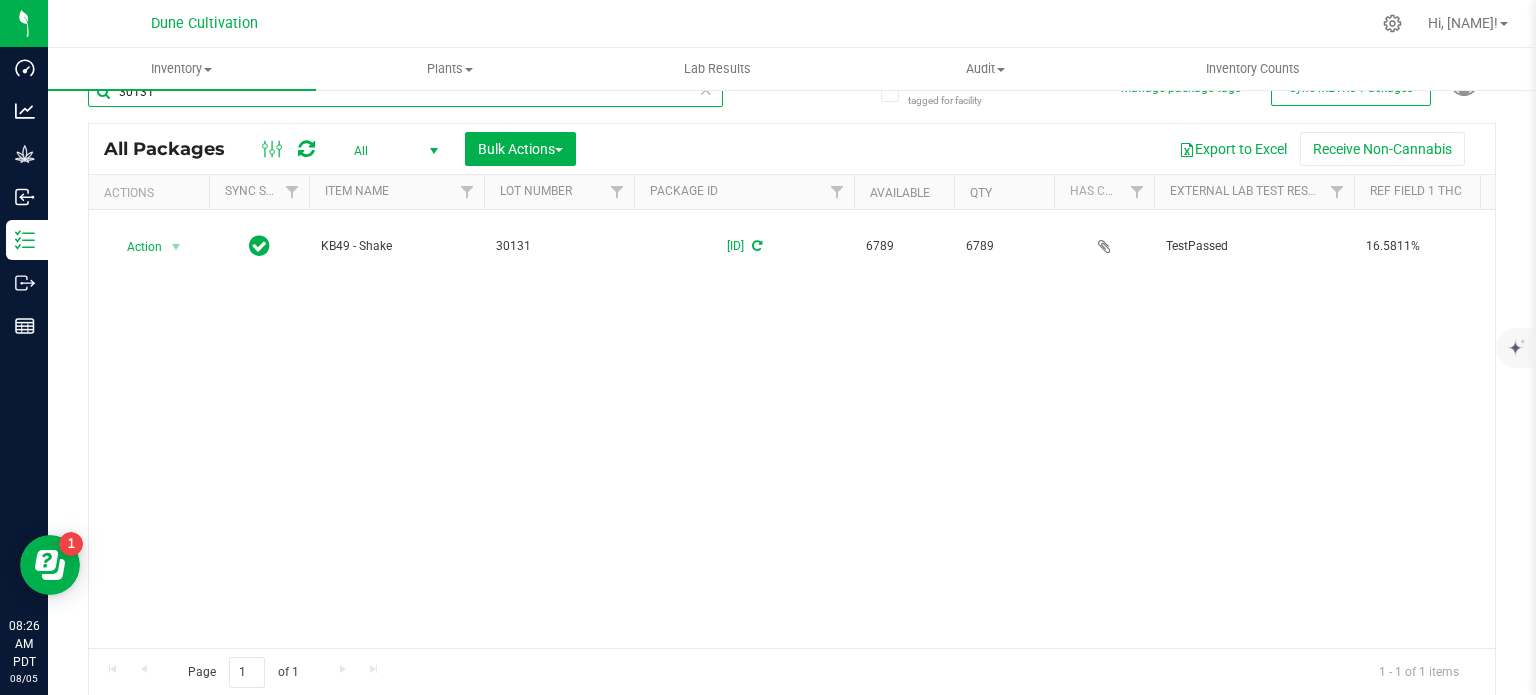 click on "30131" at bounding box center [405, 92] 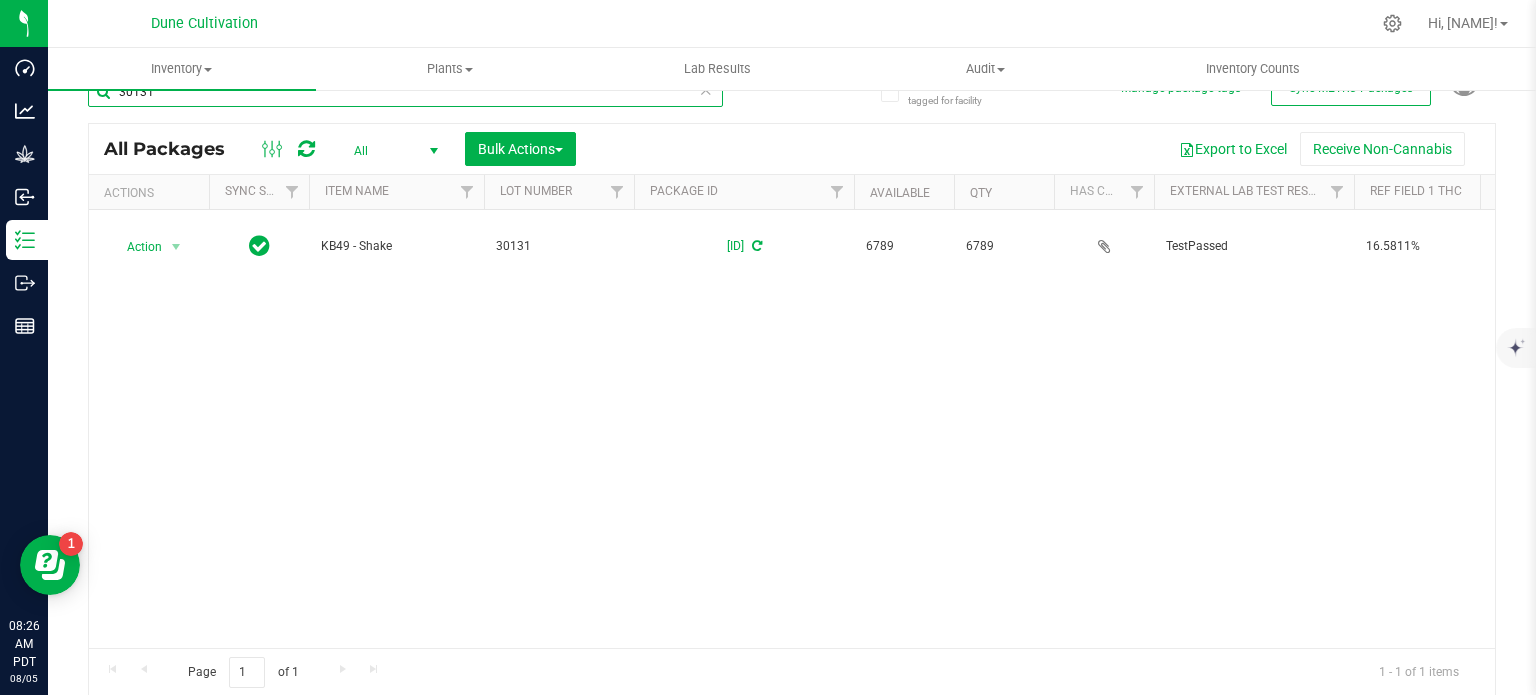 click on "30131" at bounding box center [405, 92] 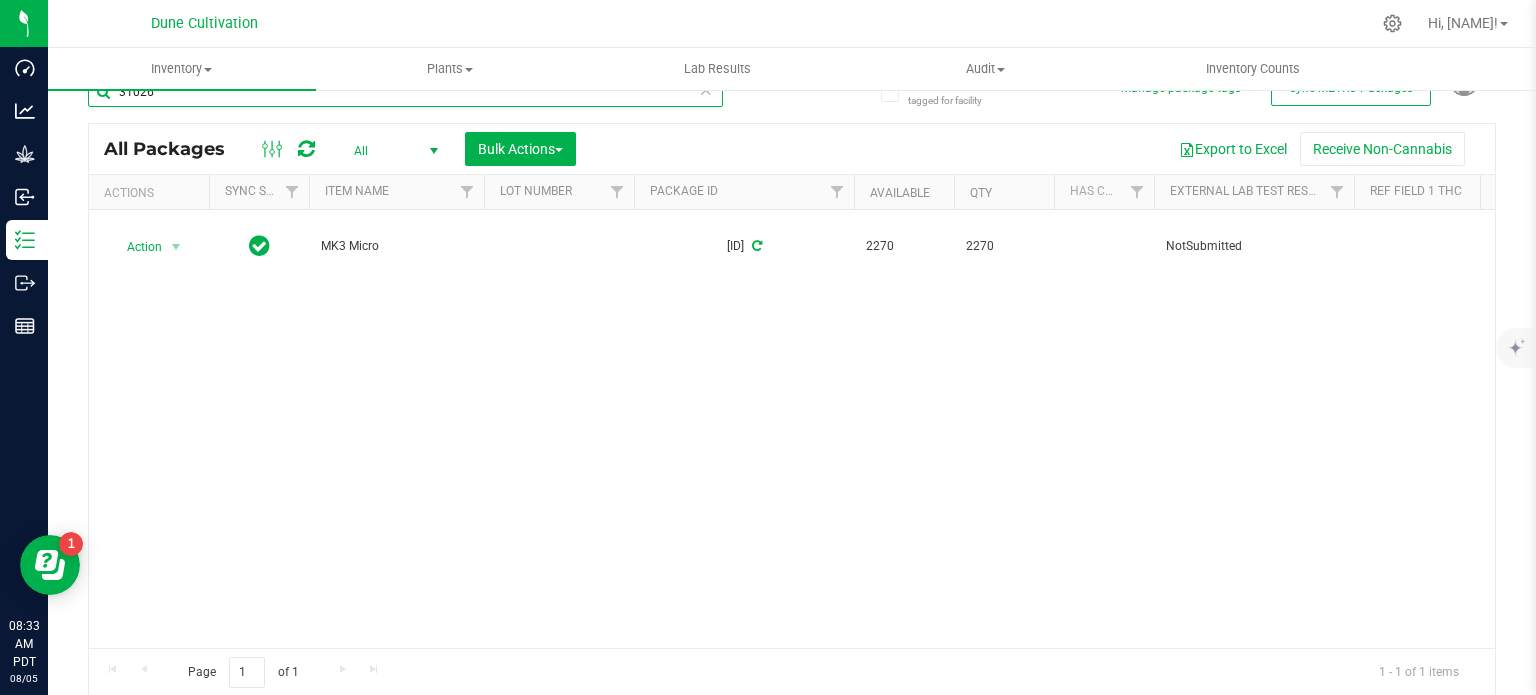 click on "31026" at bounding box center [405, 92] 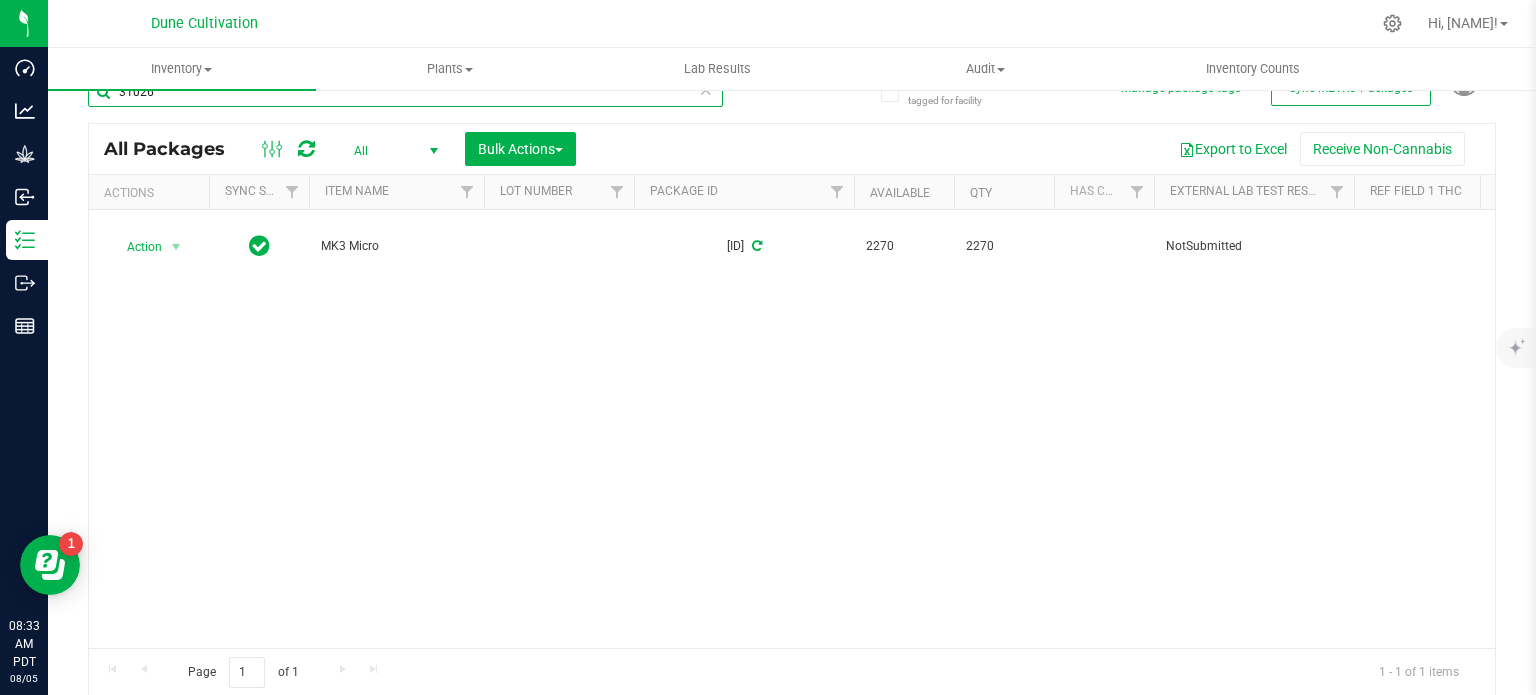 click on "31026" at bounding box center [405, 92] 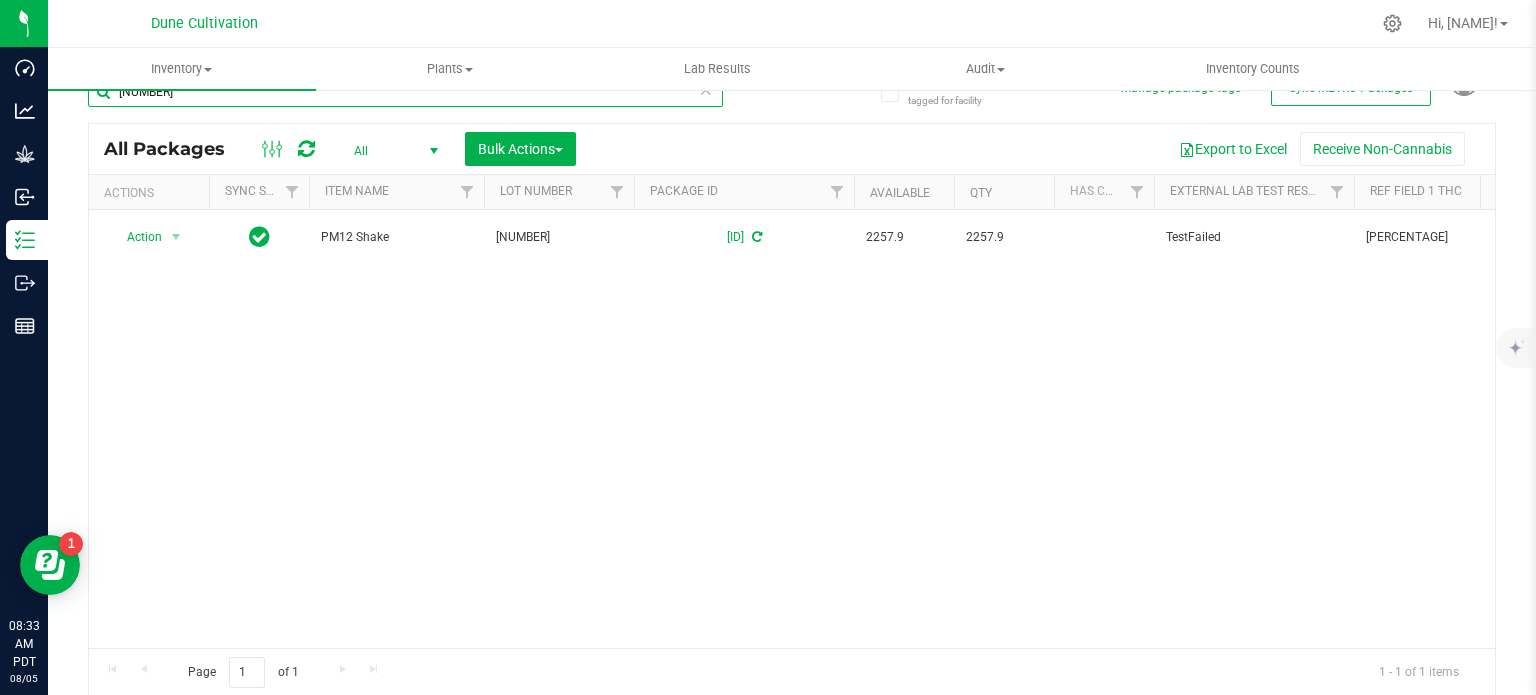 scroll, scrollTop: 0, scrollLeft: 0, axis: both 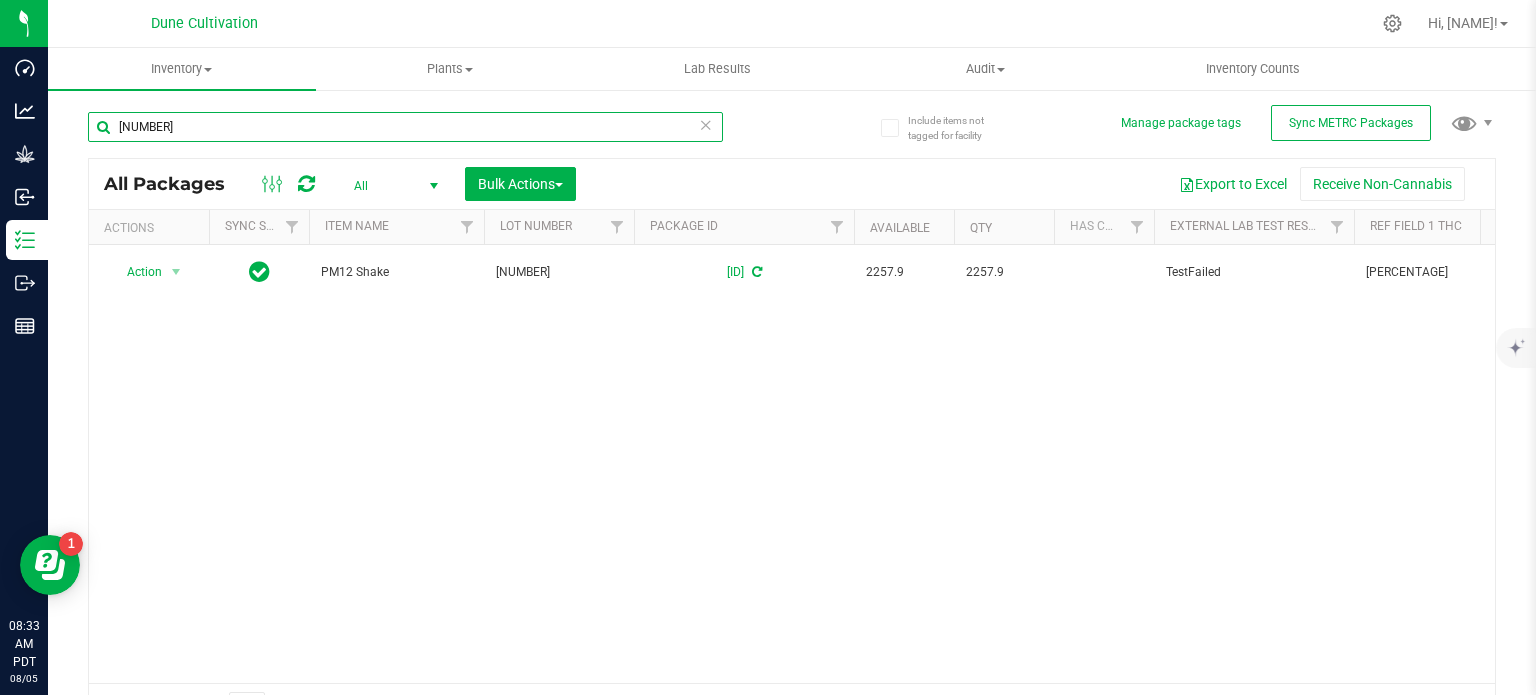 click on "[NUMBER]" at bounding box center [405, 127] 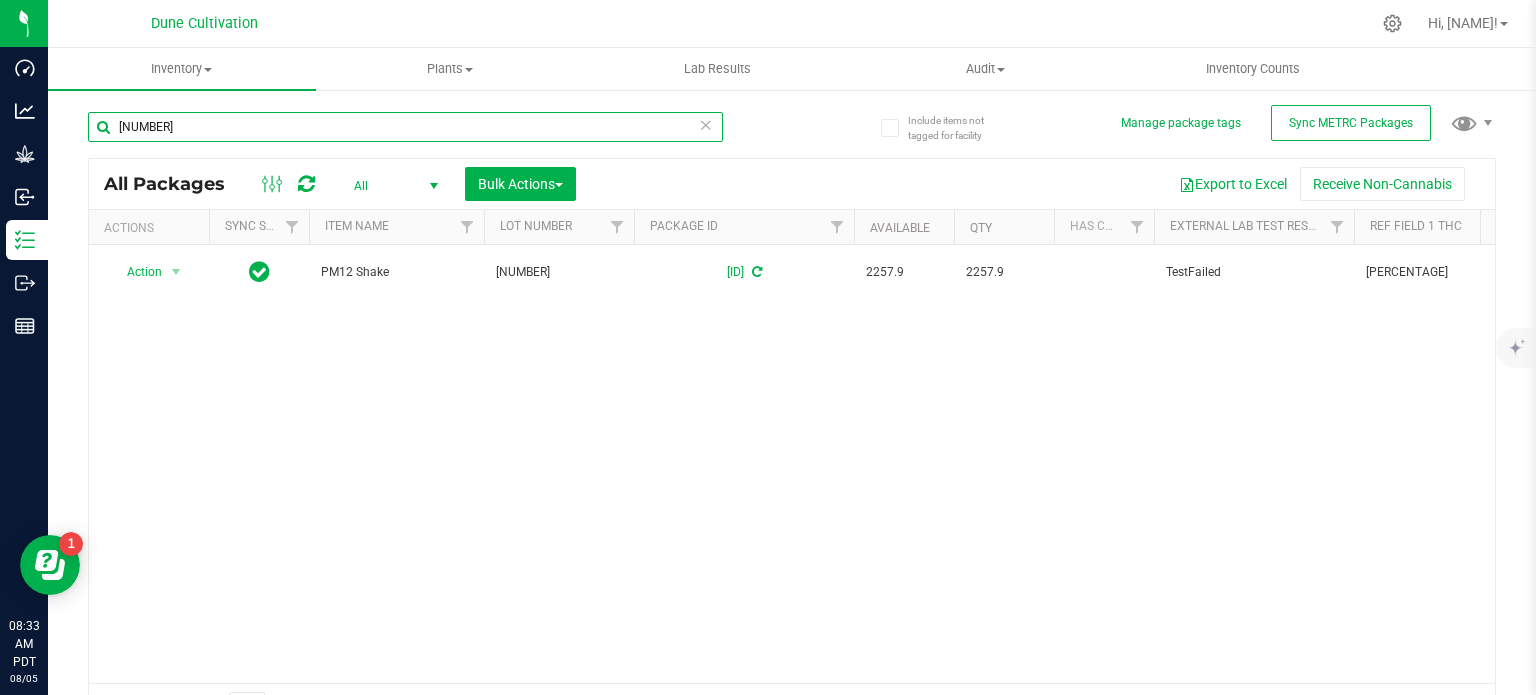 click on "[NUMBER]" at bounding box center (405, 127) 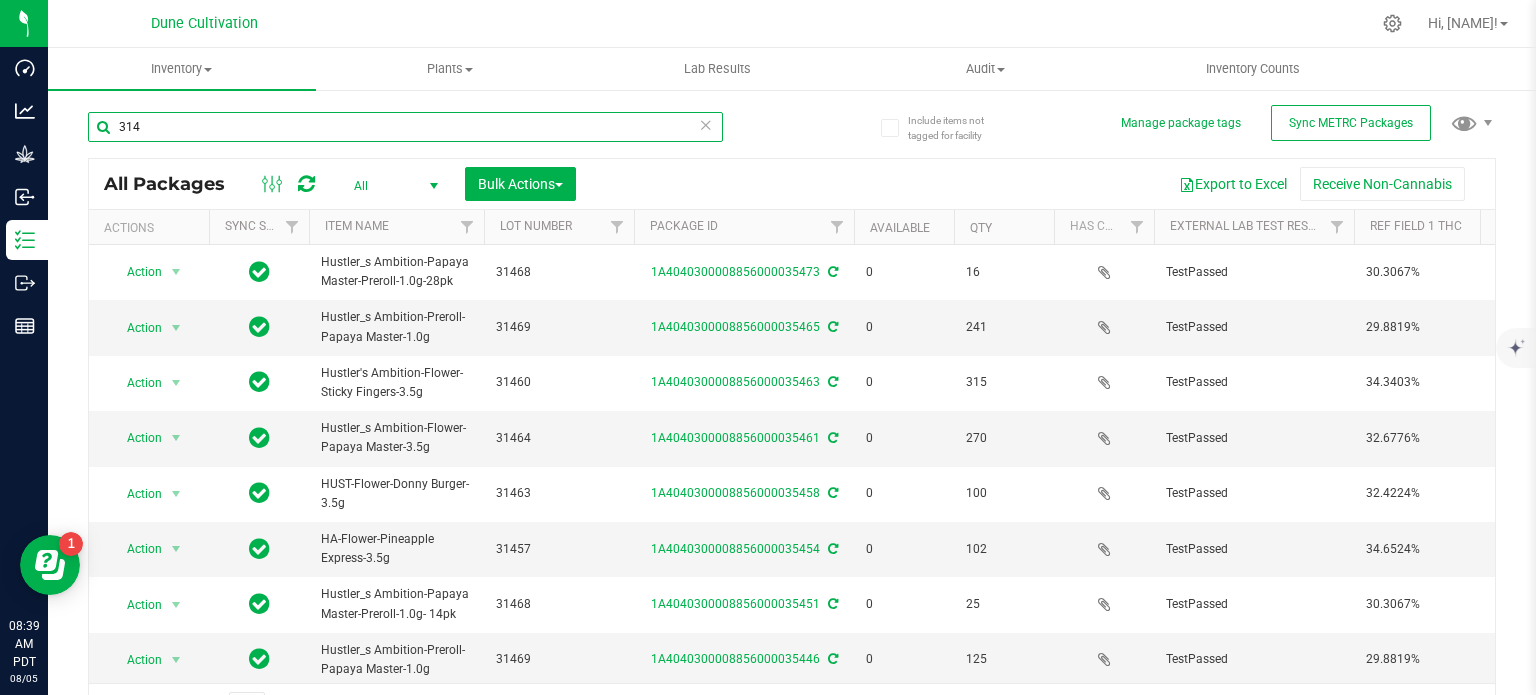 click on "314" at bounding box center (405, 127) 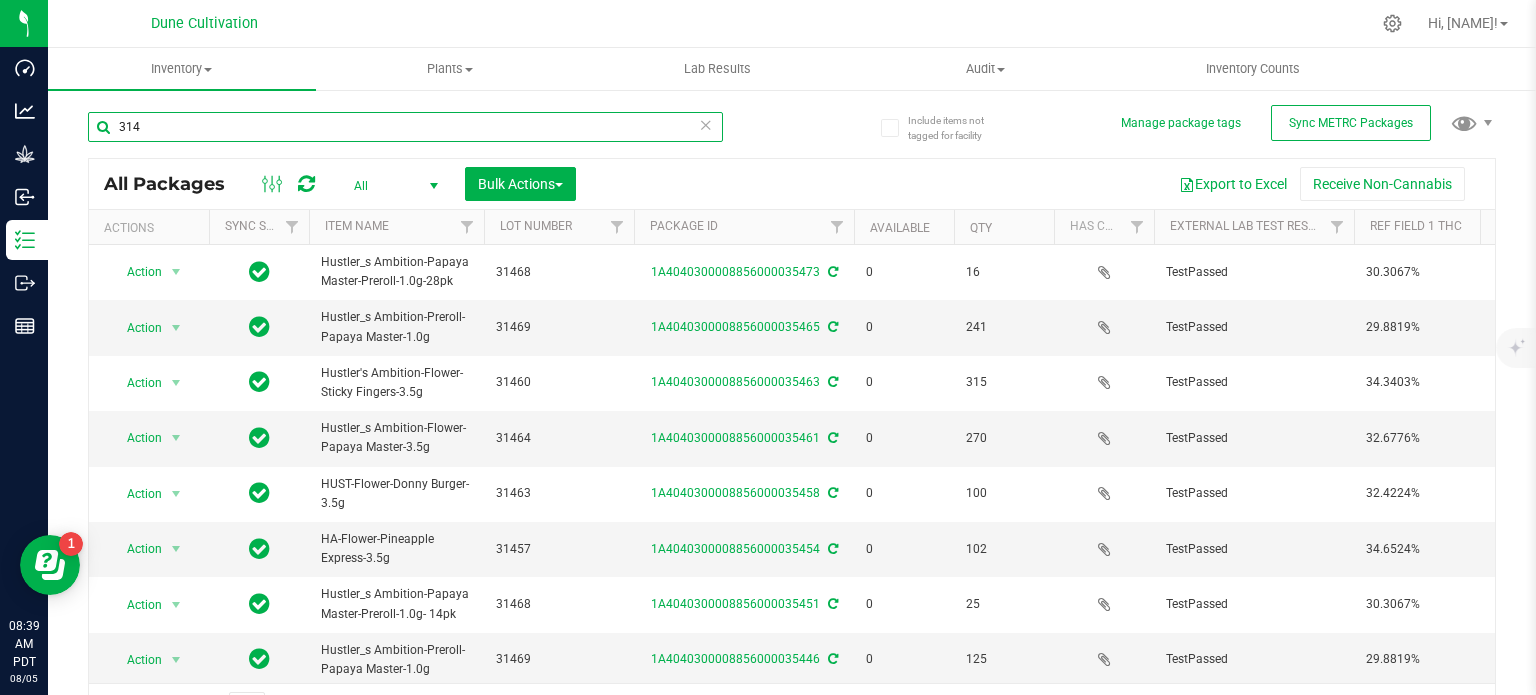 click on "314" at bounding box center (405, 127) 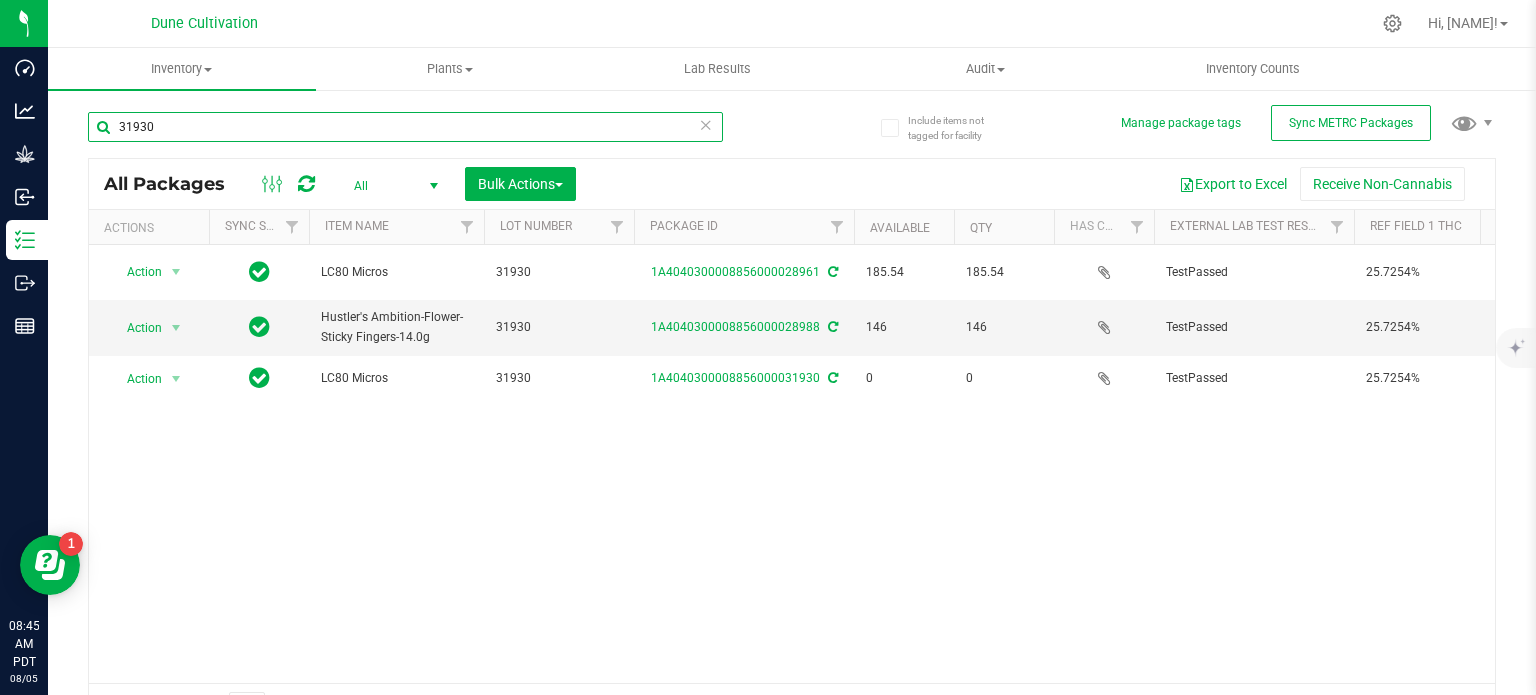 click on "31930" at bounding box center [405, 127] 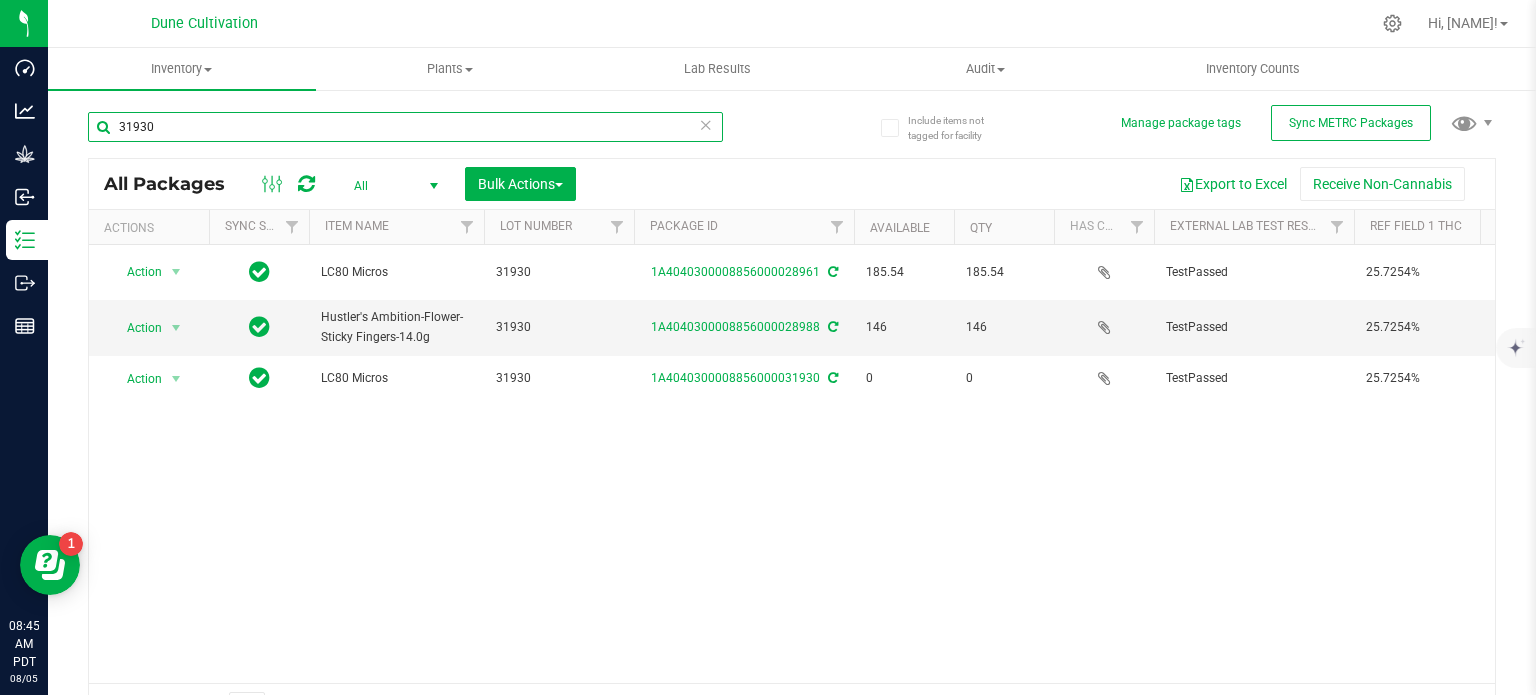 click on "31930" at bounding box center (405, 127) 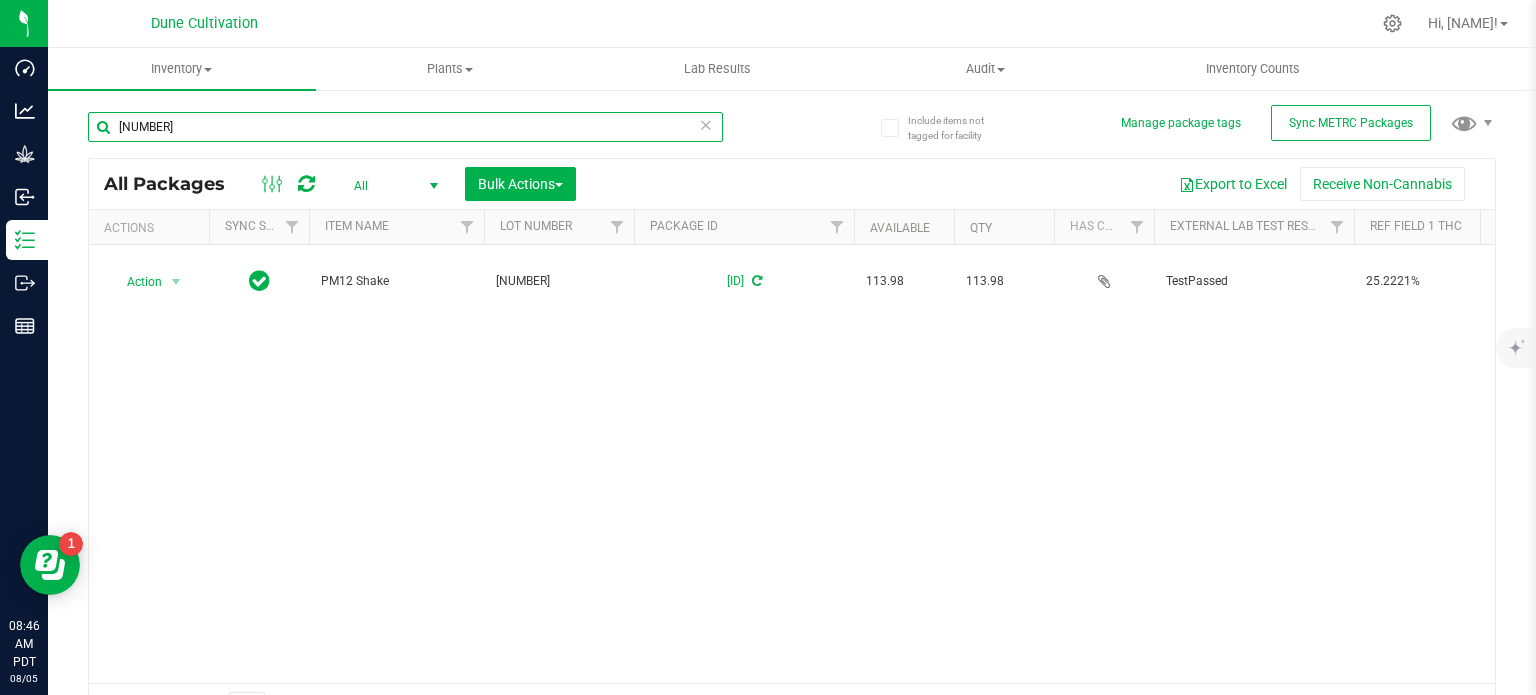 scroll, scrollTop: 0, scrollLeft: 258, axis: horizontal 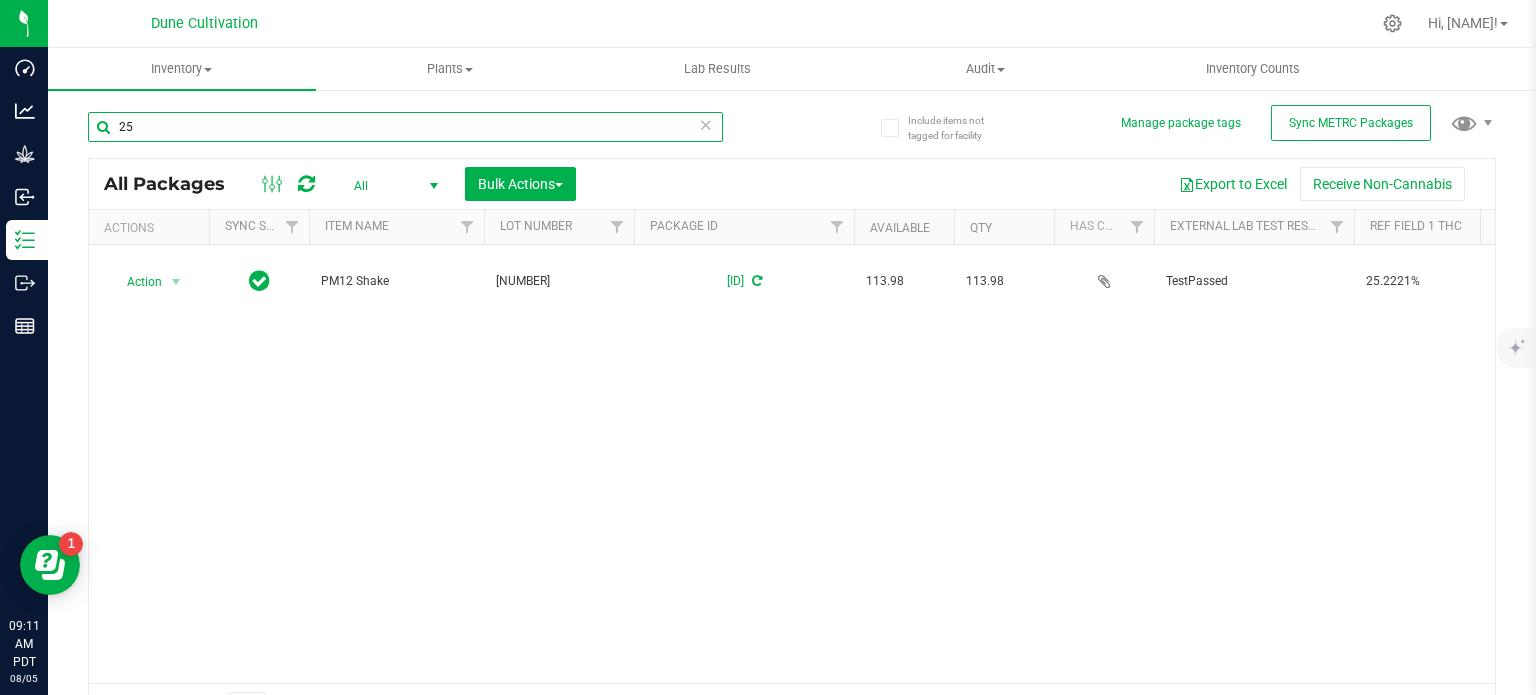 type on "2" 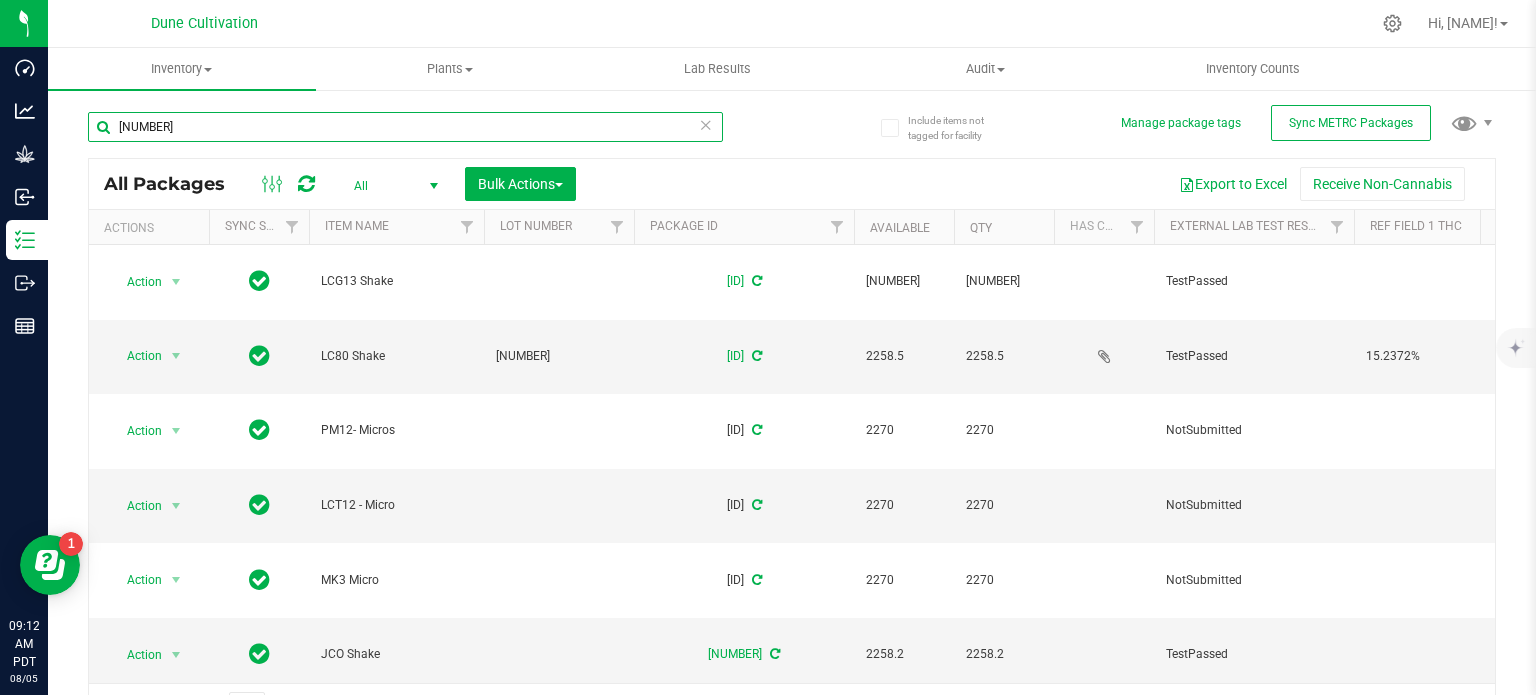 type on "[NUMBER]" 